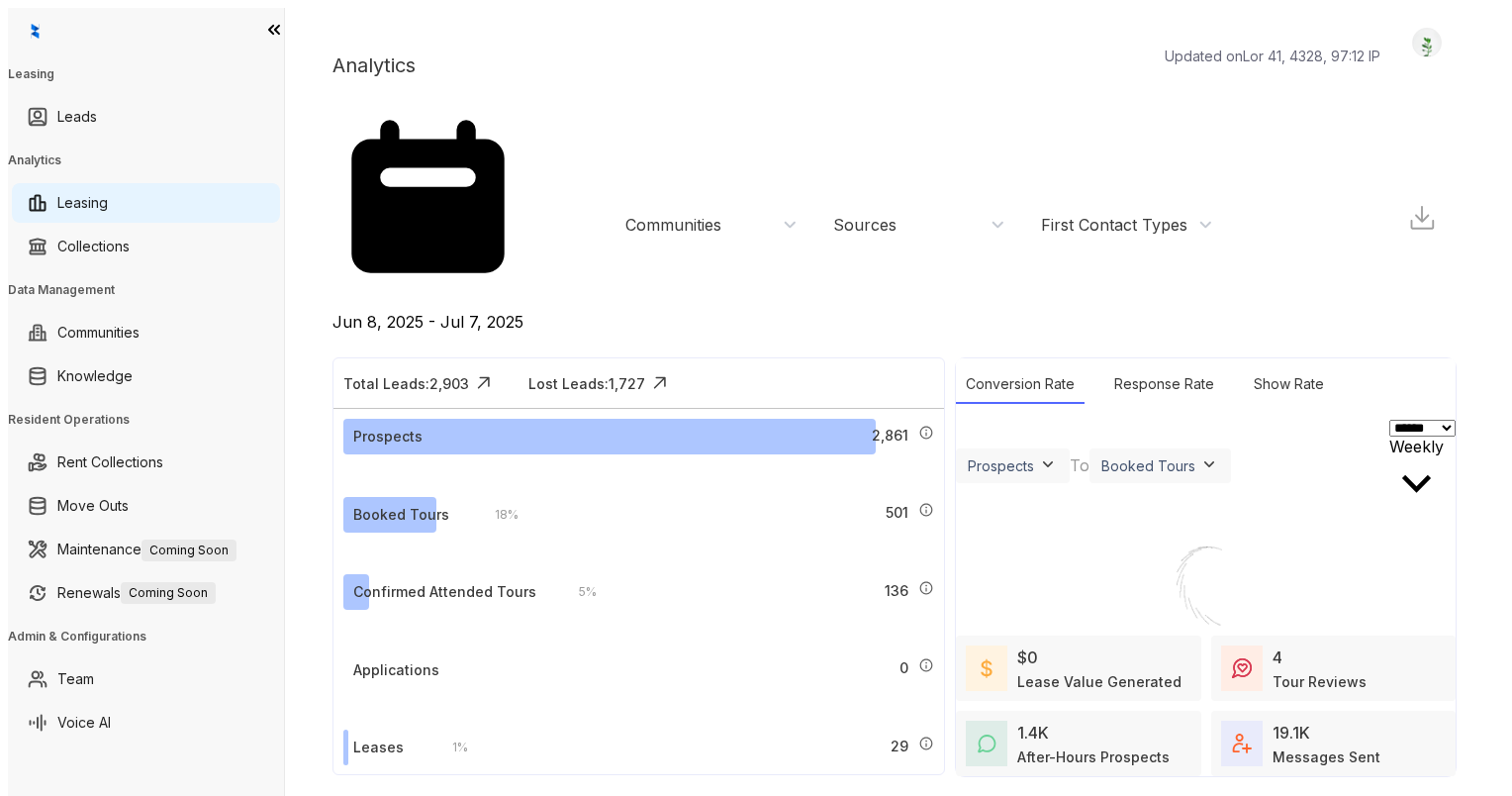 scroll, scrollTop: 0, scrollLeft: 0, axis: both 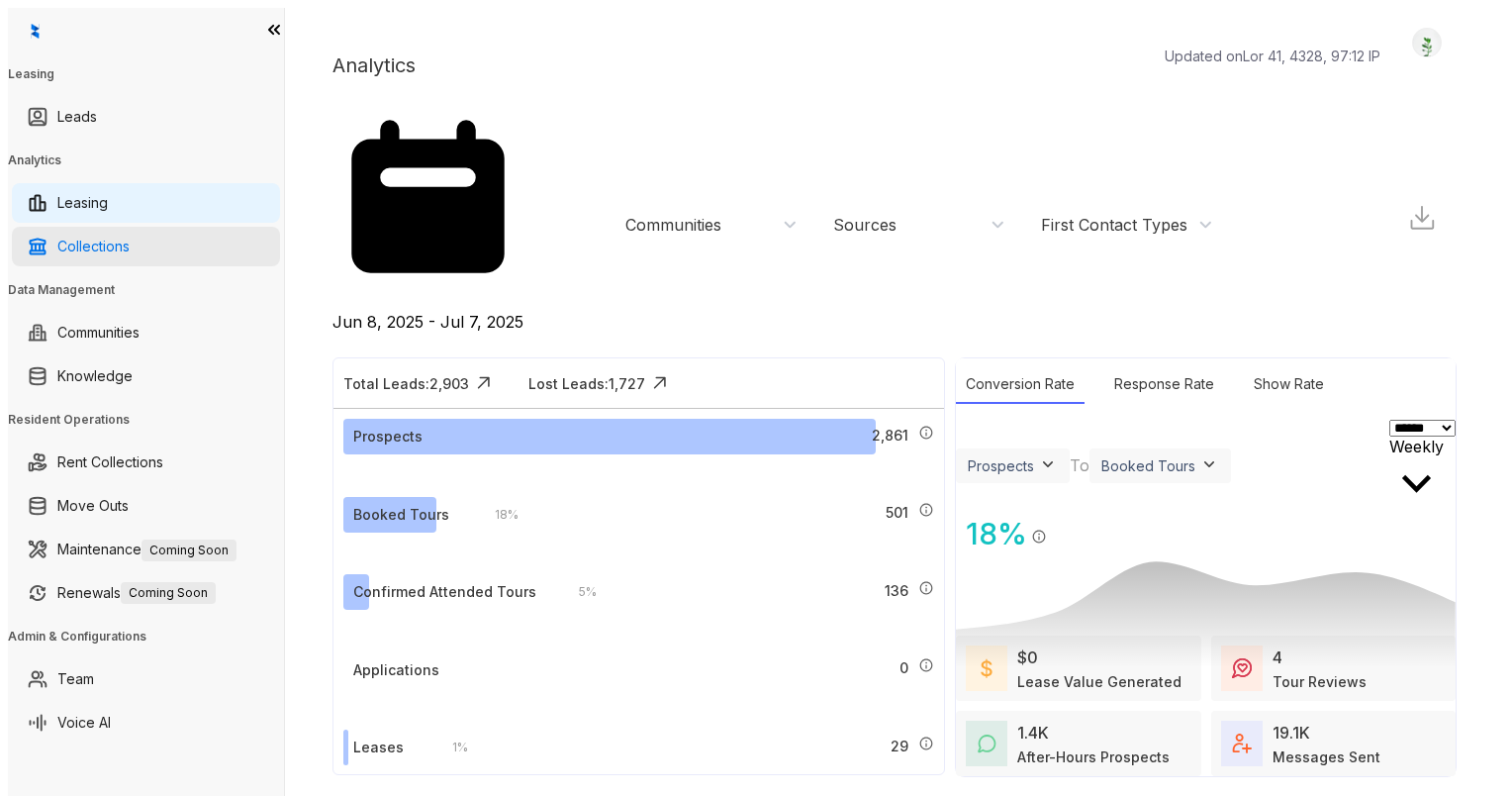 click on "Collections" at bounding box center (93, 247) 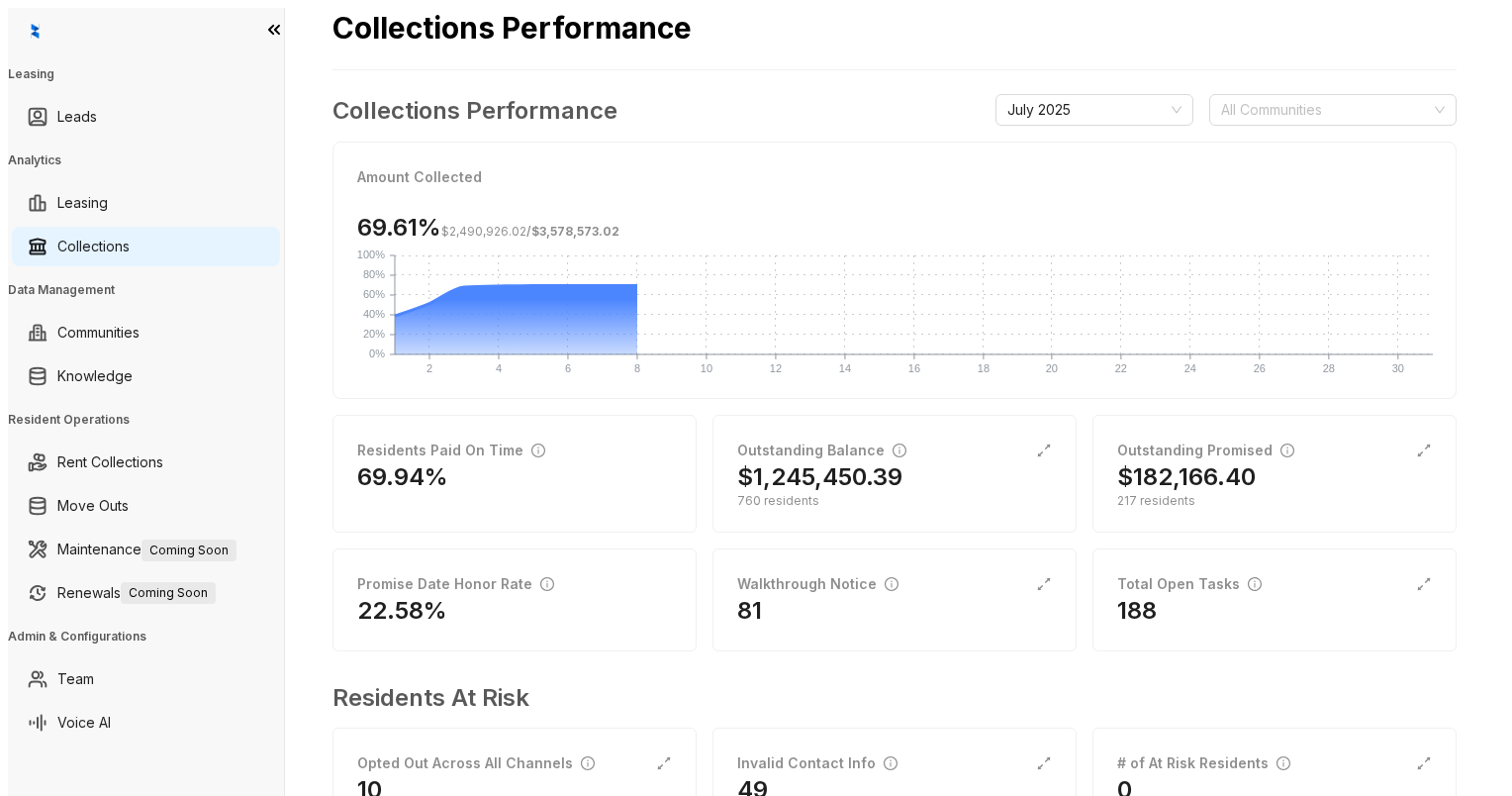 scroll, scrollTop: 99, scrollLeft: 0, axis: vertical 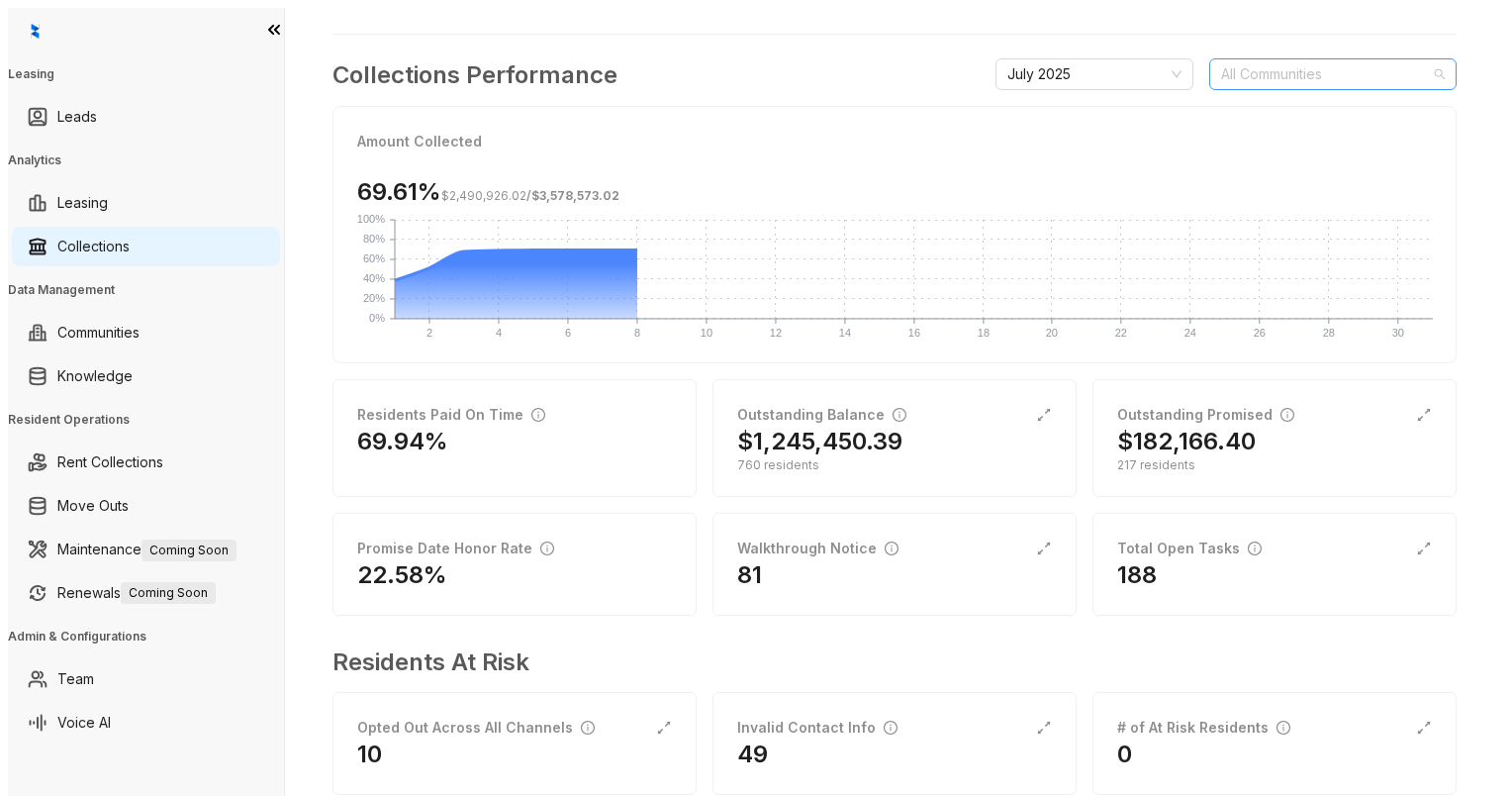 click at bounding box center [1322, 74] 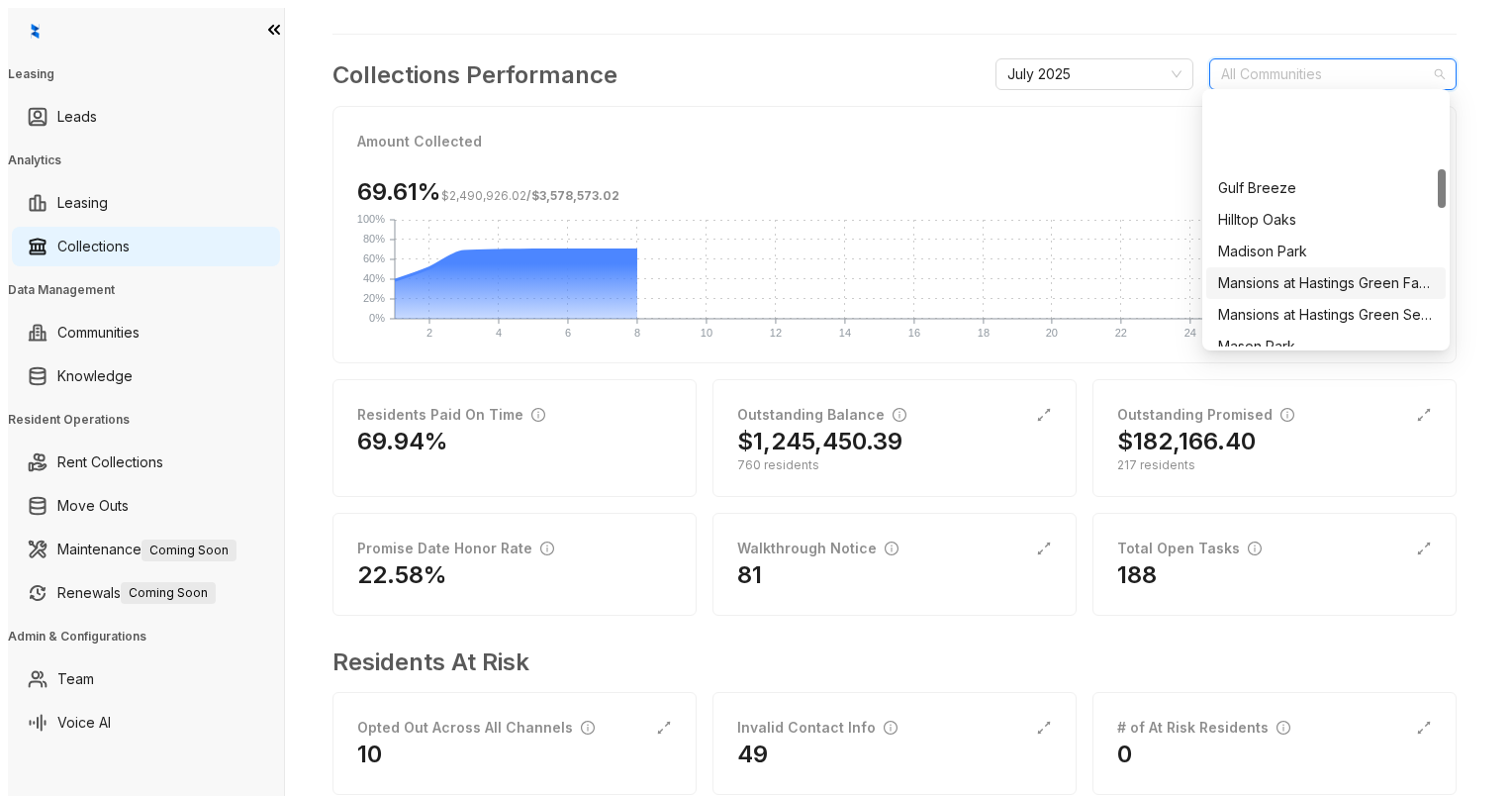 scroll, scrollTop: 495, scrollLeft: 0, axis: vertical 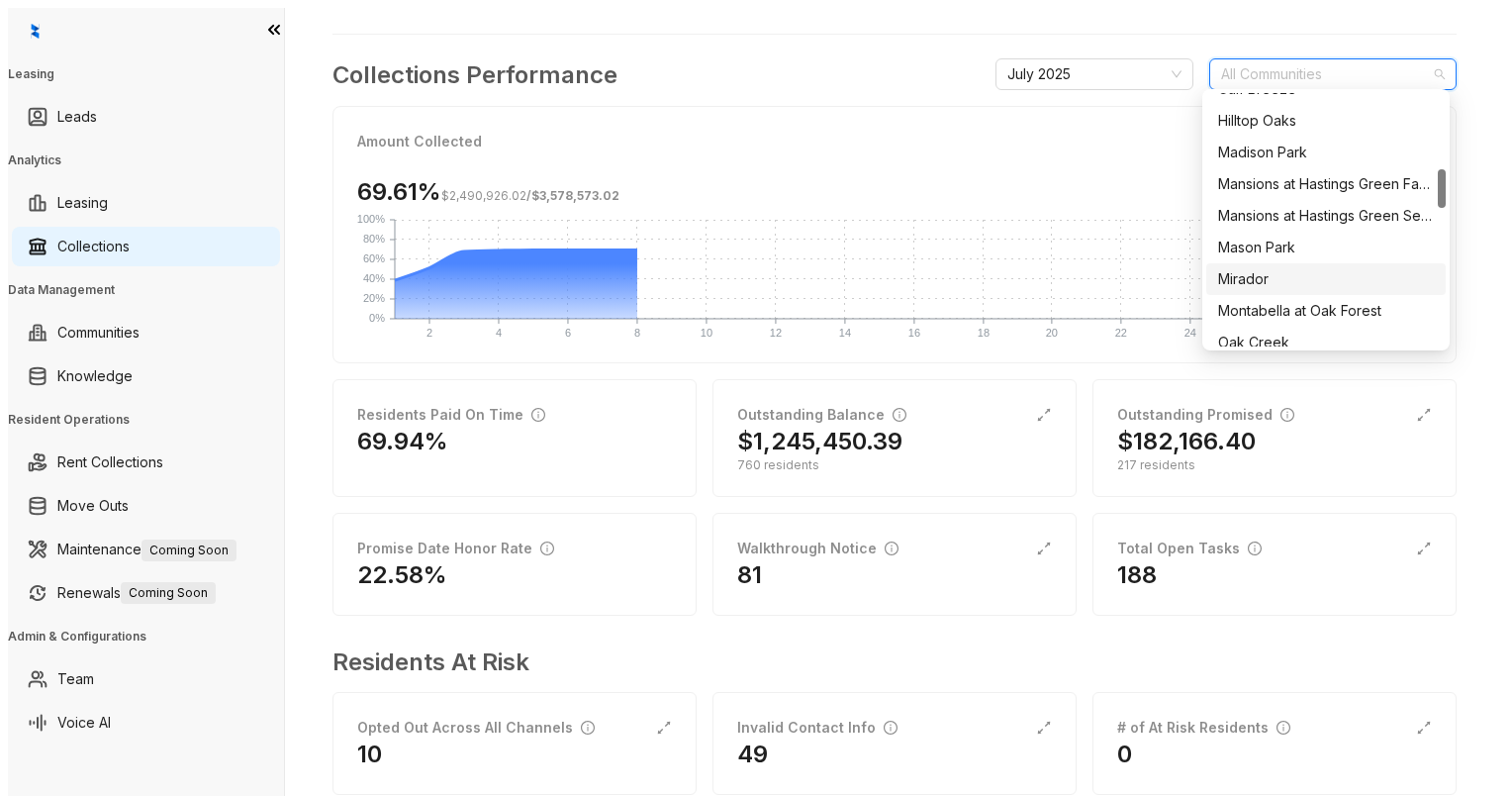 click on "Mirador" at bounding box center [1326, 279] 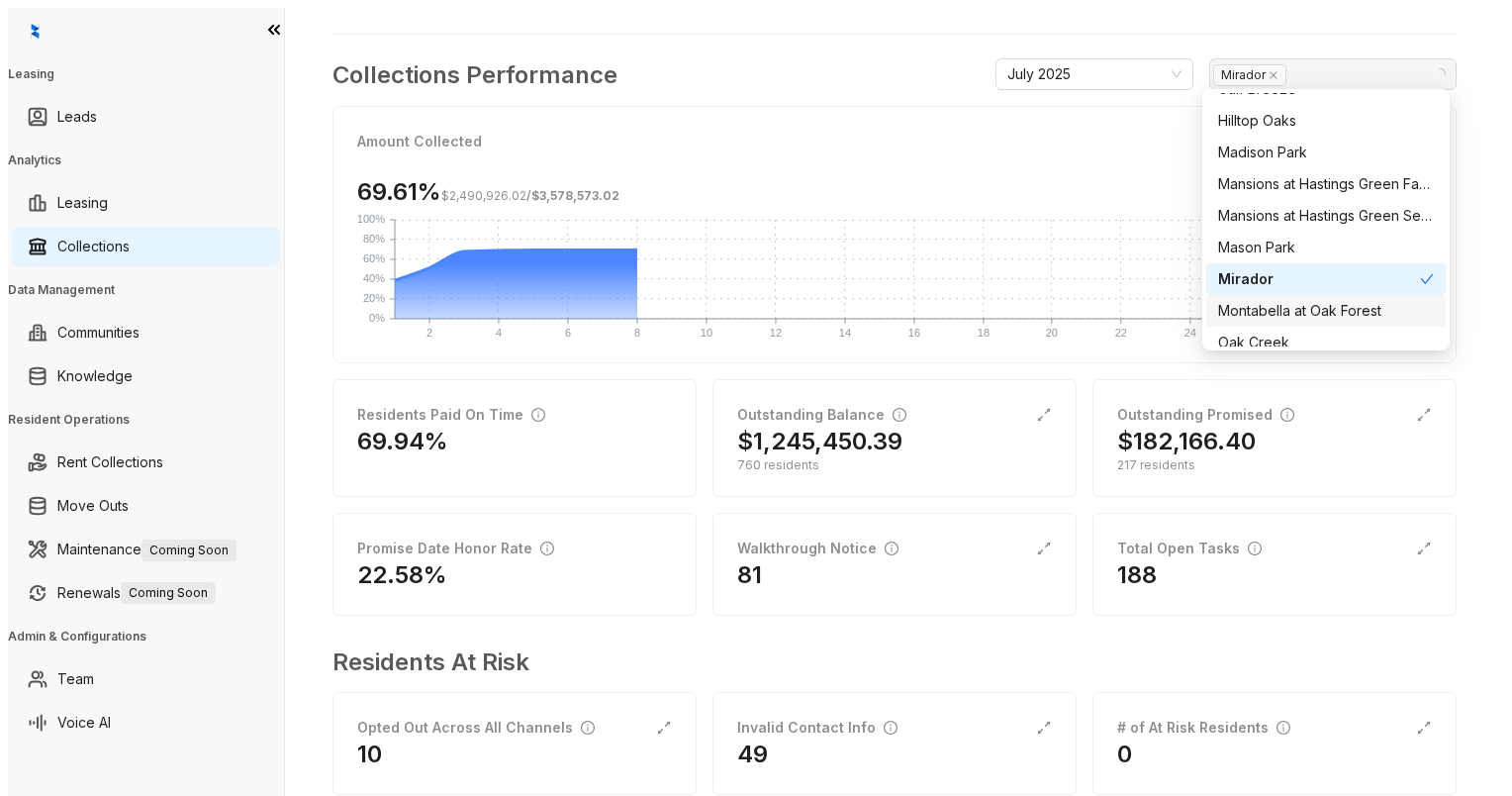 click on "Loremipsumd Sitametcons Adip 0363 Elitsed Doeiusm   Tempor Incididun 19.70% $4,913,696.47  /  $4,729,617.13 7 6 8 9 3 2 6 3 10 30 19 44 04 20 37 21 99 77 82 26 95 65 23 83 82 99 06 58 92 84 9% 8% 49% 32% 16% 71% 22% 97% 80% 79% 437% 436% Utlaboree Dolo Ma Aliq 68.65% Enimadminim Veniamq $6,067,773.74 128 nostrudex Ullamcolabo Nisialiq $527,754.18 367 exeacommo Consequ Duis Autei Inre 96.04% Voluptateve Esseci 40 Fugia Null Paria 075 Excepteur Si Occa Cupid Non Proide Sun Culpaqui 66 Officia Deserun Moll 13 # an Id Estl Perspicia 0" at bounding box center (895, 441) 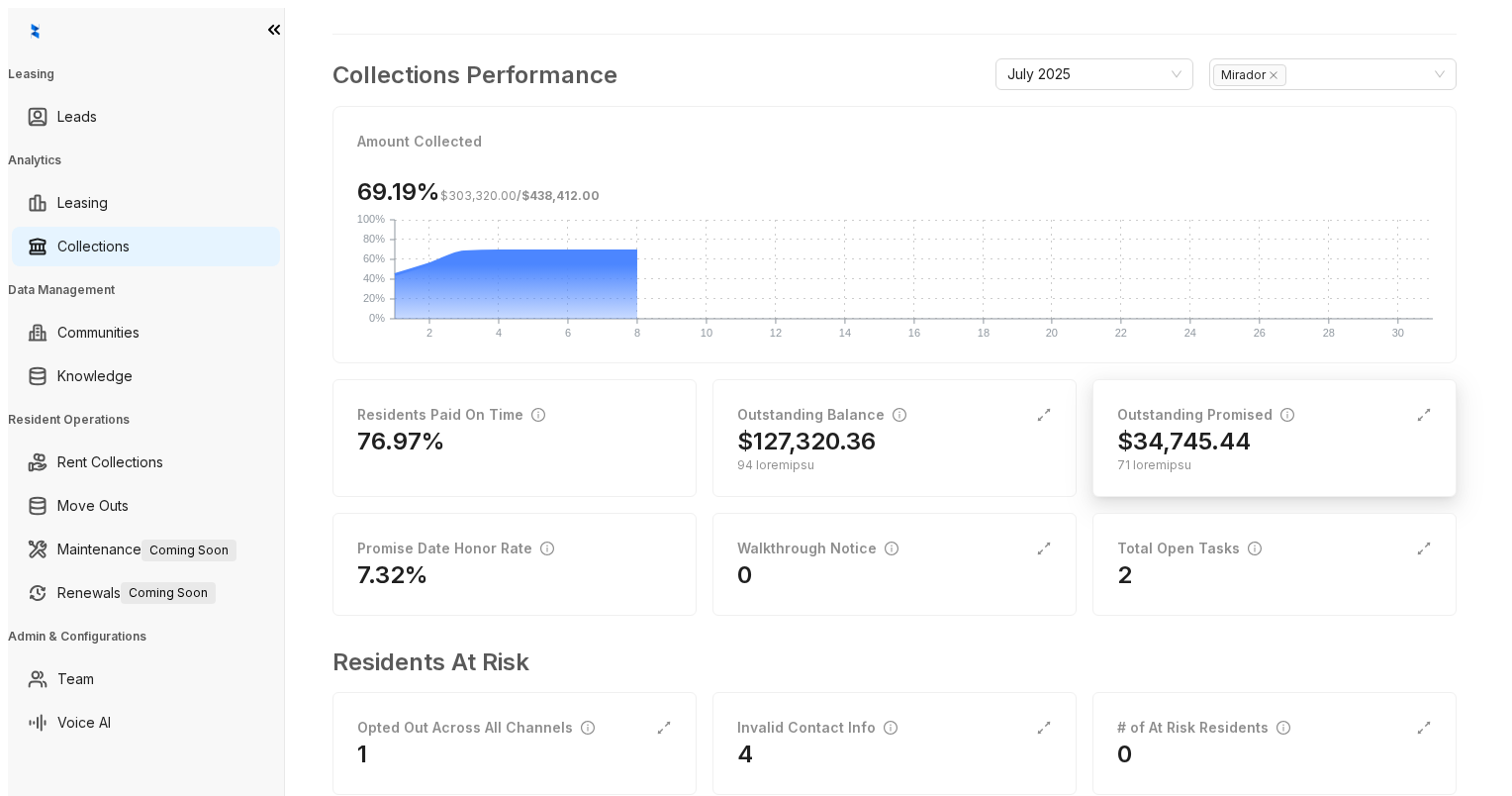 scroll, scrollTop: 127, scrollLeft: 0, axis: vertical 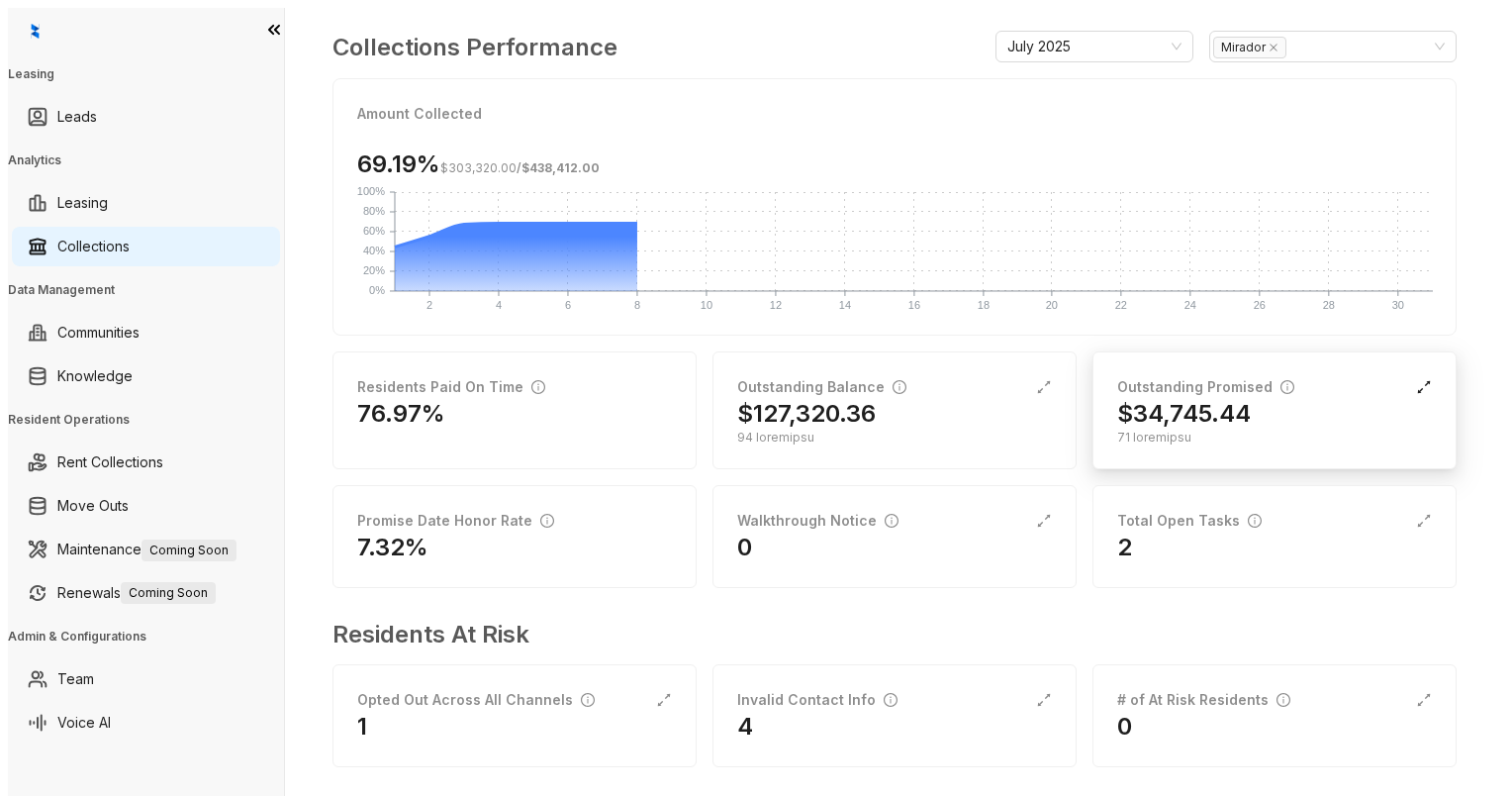 click at bounding box center (1044, 387) 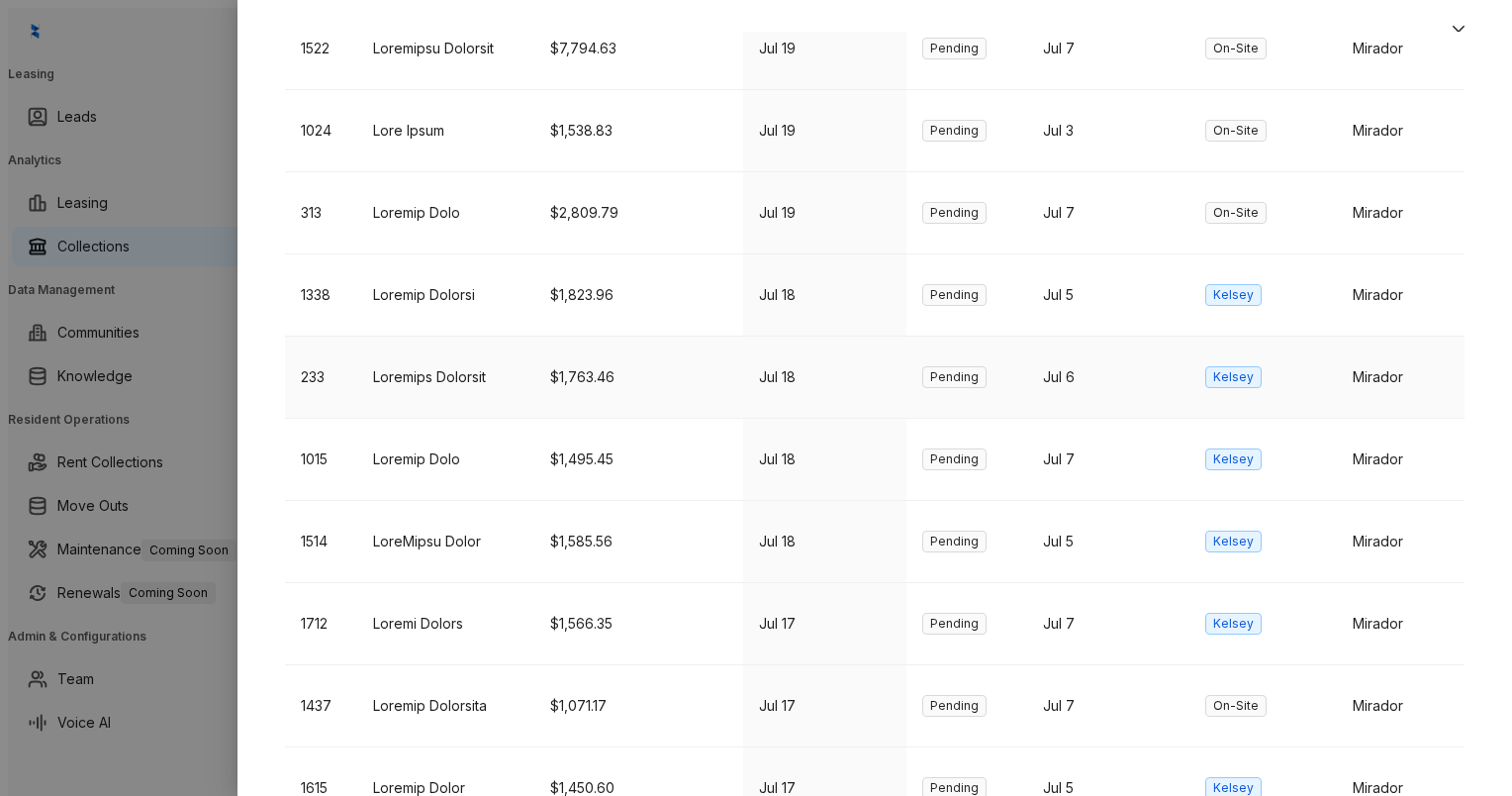 scroll, scrollTop: 793, scrollLeft: 0, axis: vertical 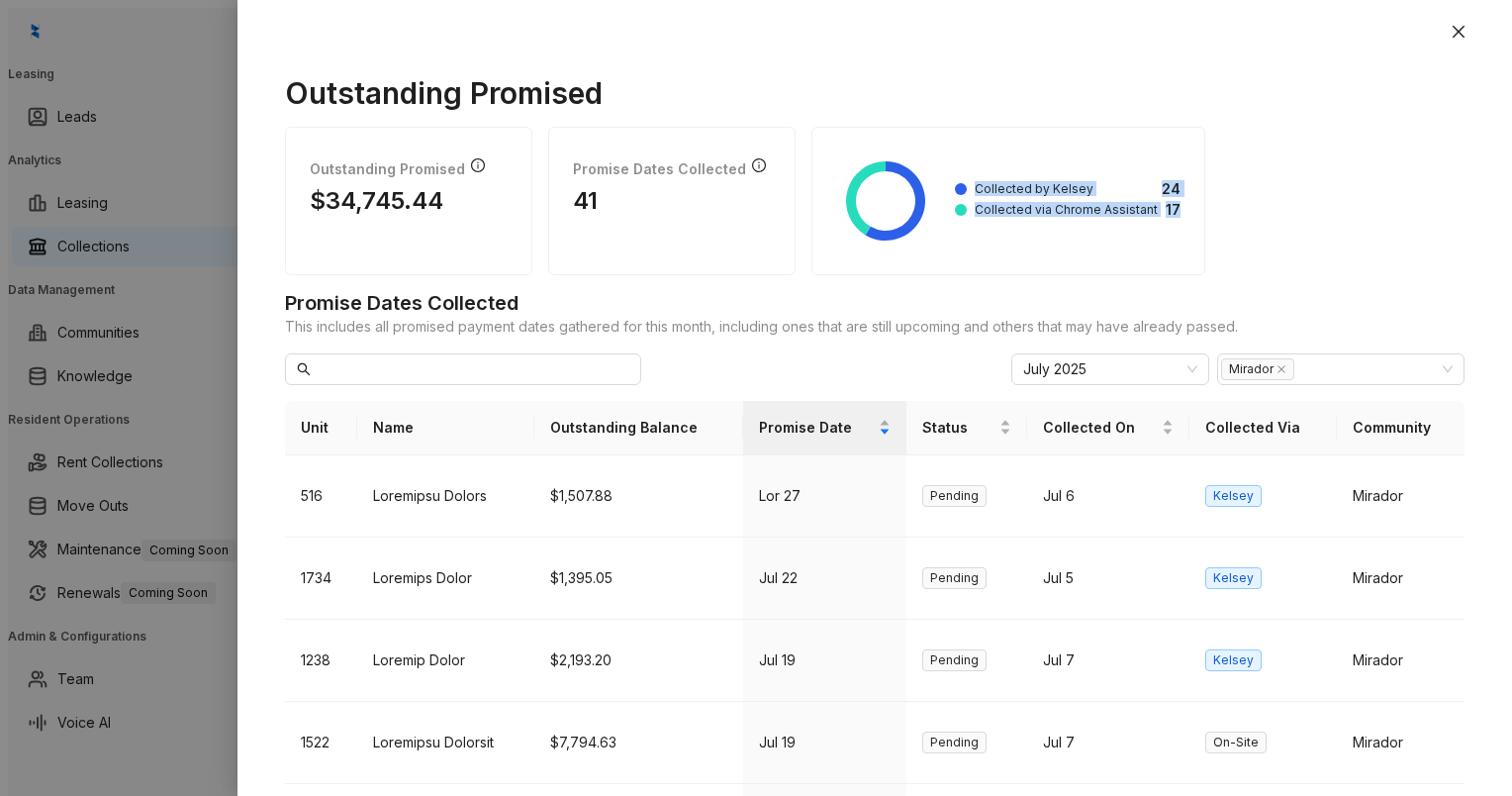 drag, startPoint x: 1180, startPoint y: 194, endPoint x: 933, endPoint y: 175, distance: 247.72969 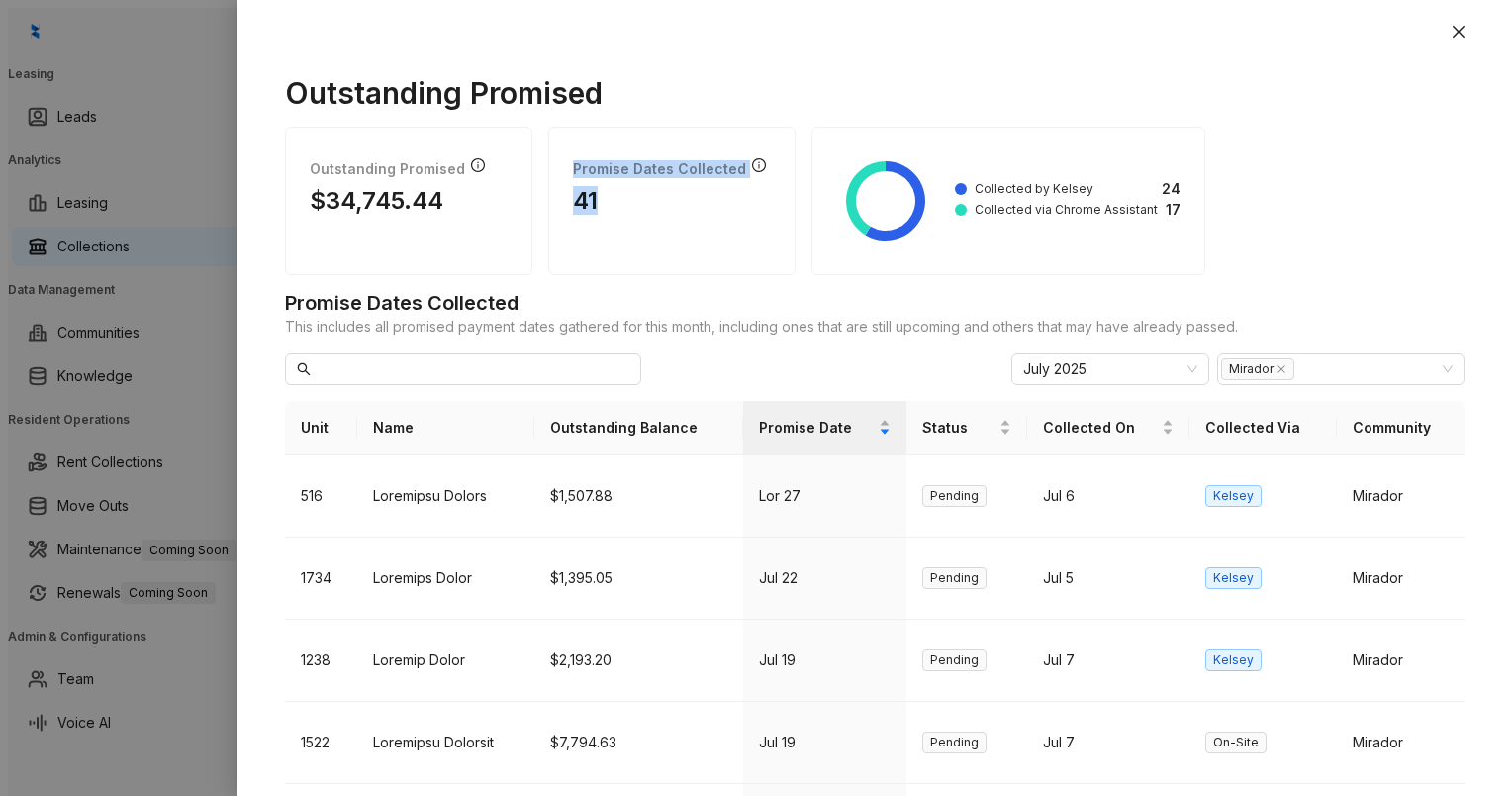 drag, startPoint x: 649, startPoint y: 180, endPoint x: 532, endPoint y: 169, distance: 117.515956 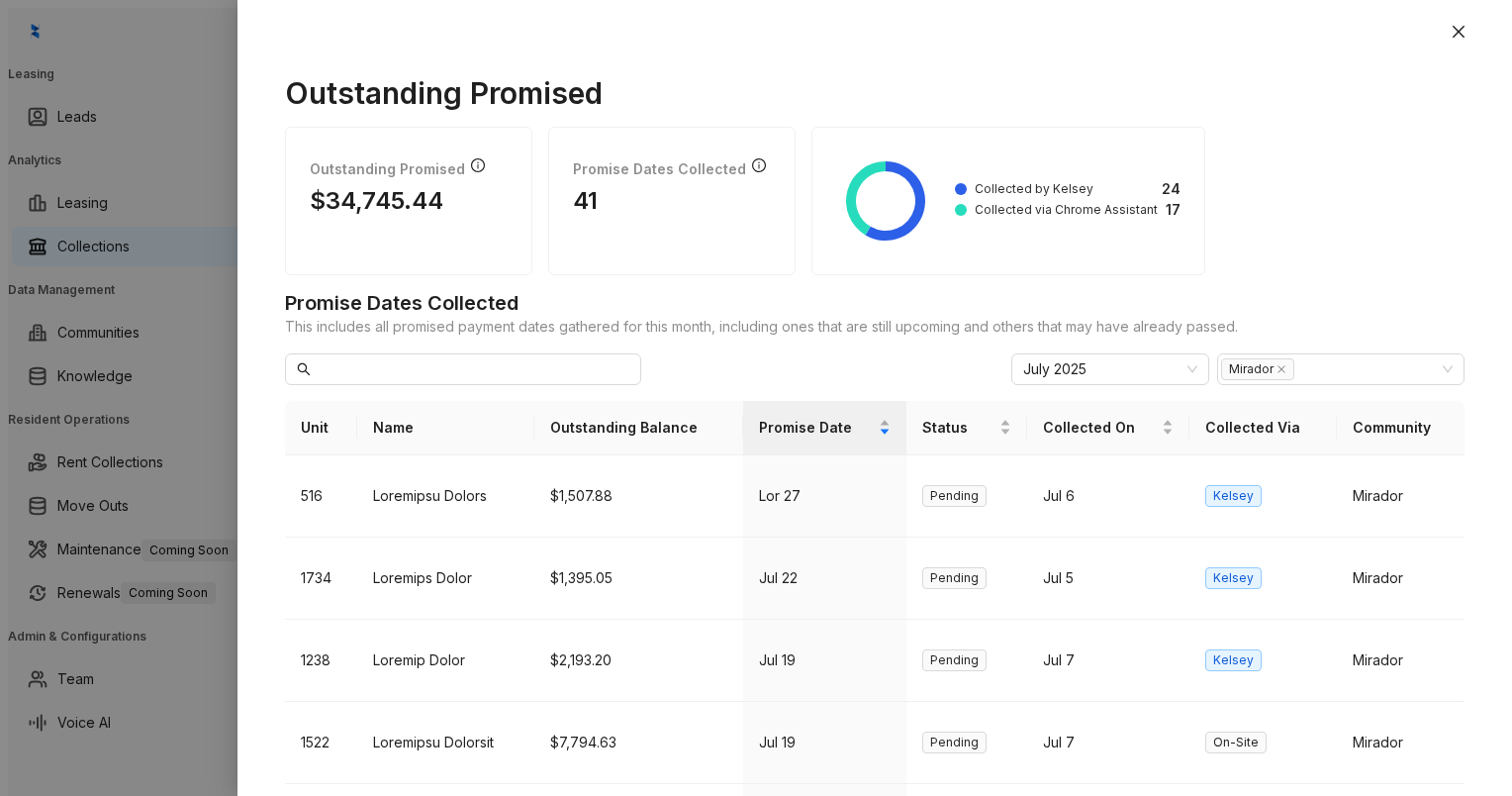 click on "Outstanding Promised" at bounding box center (875, 93) 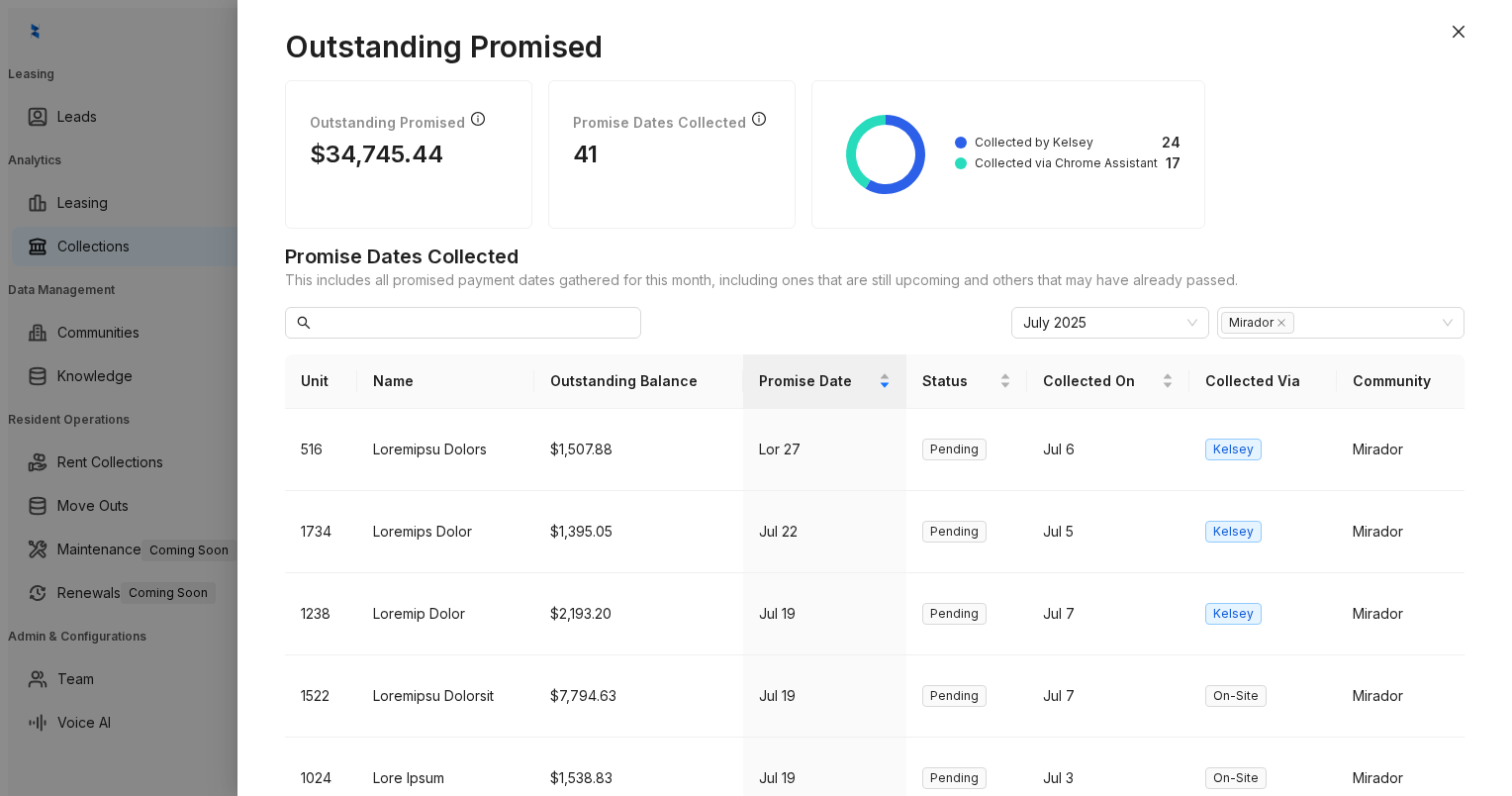 scroll, scrollTop: 0, scrollLeft: 0, axis: both 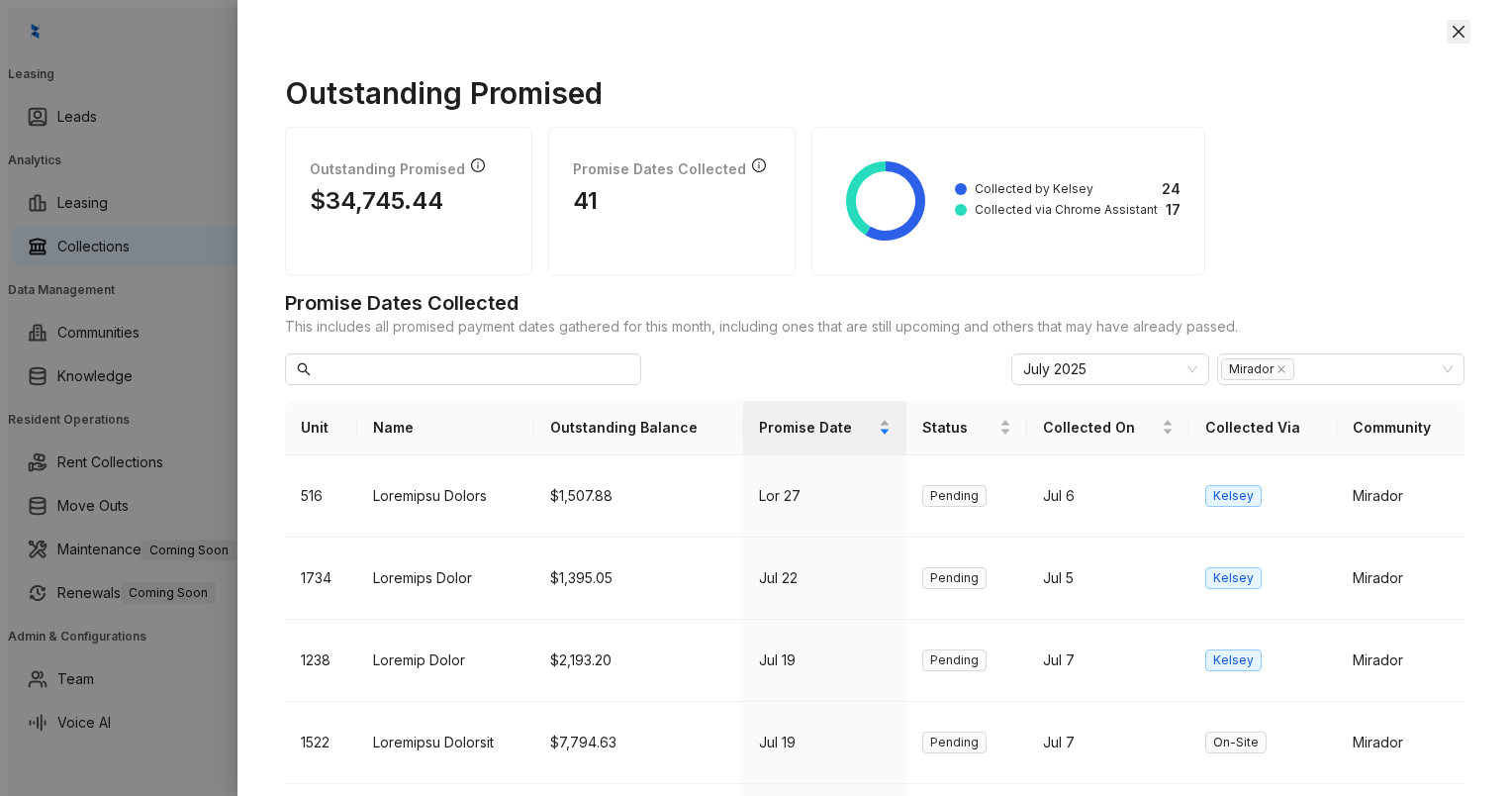click at bounding box center [1459, 32] 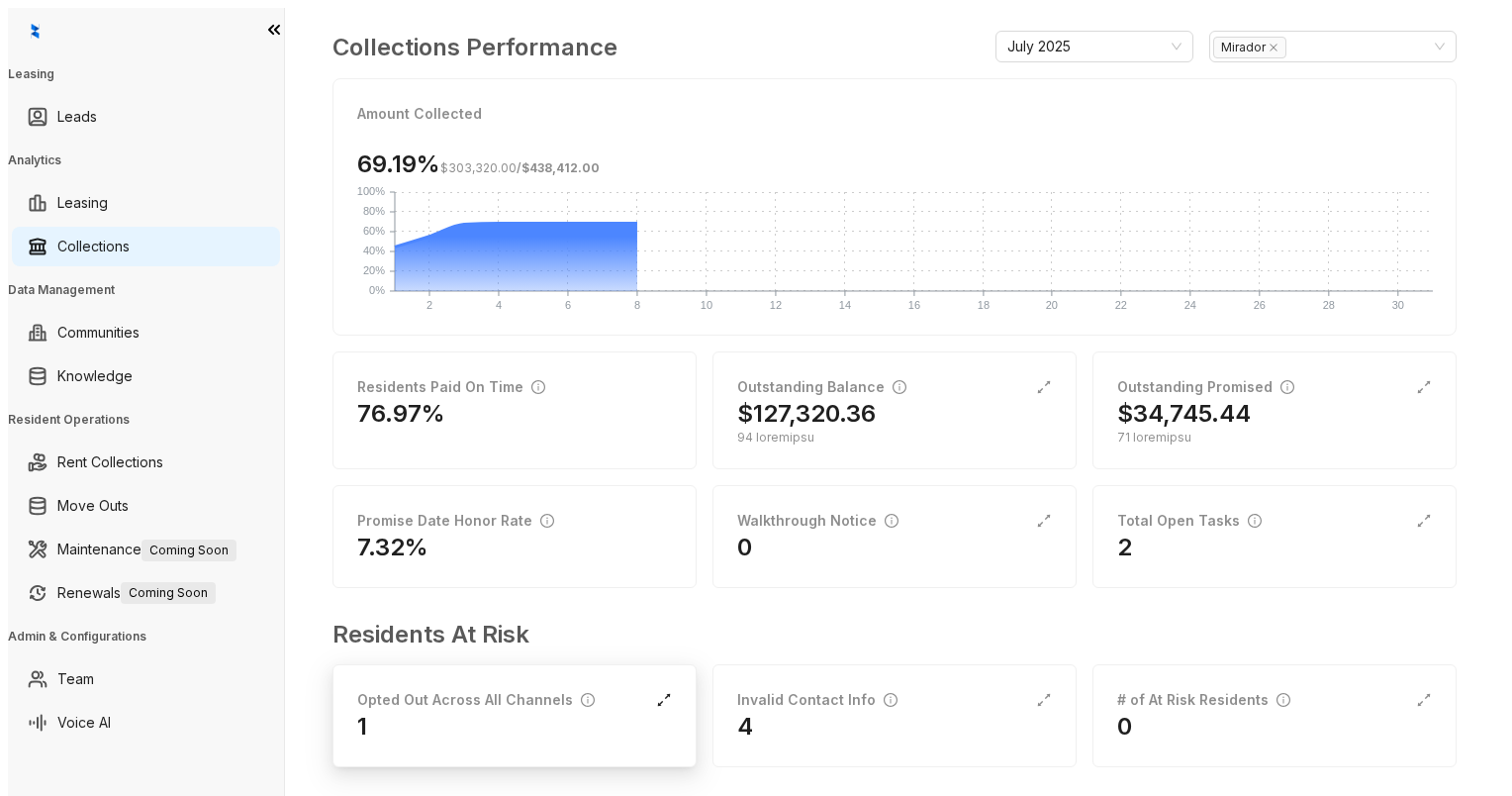 click at bounding box center (664, 700) 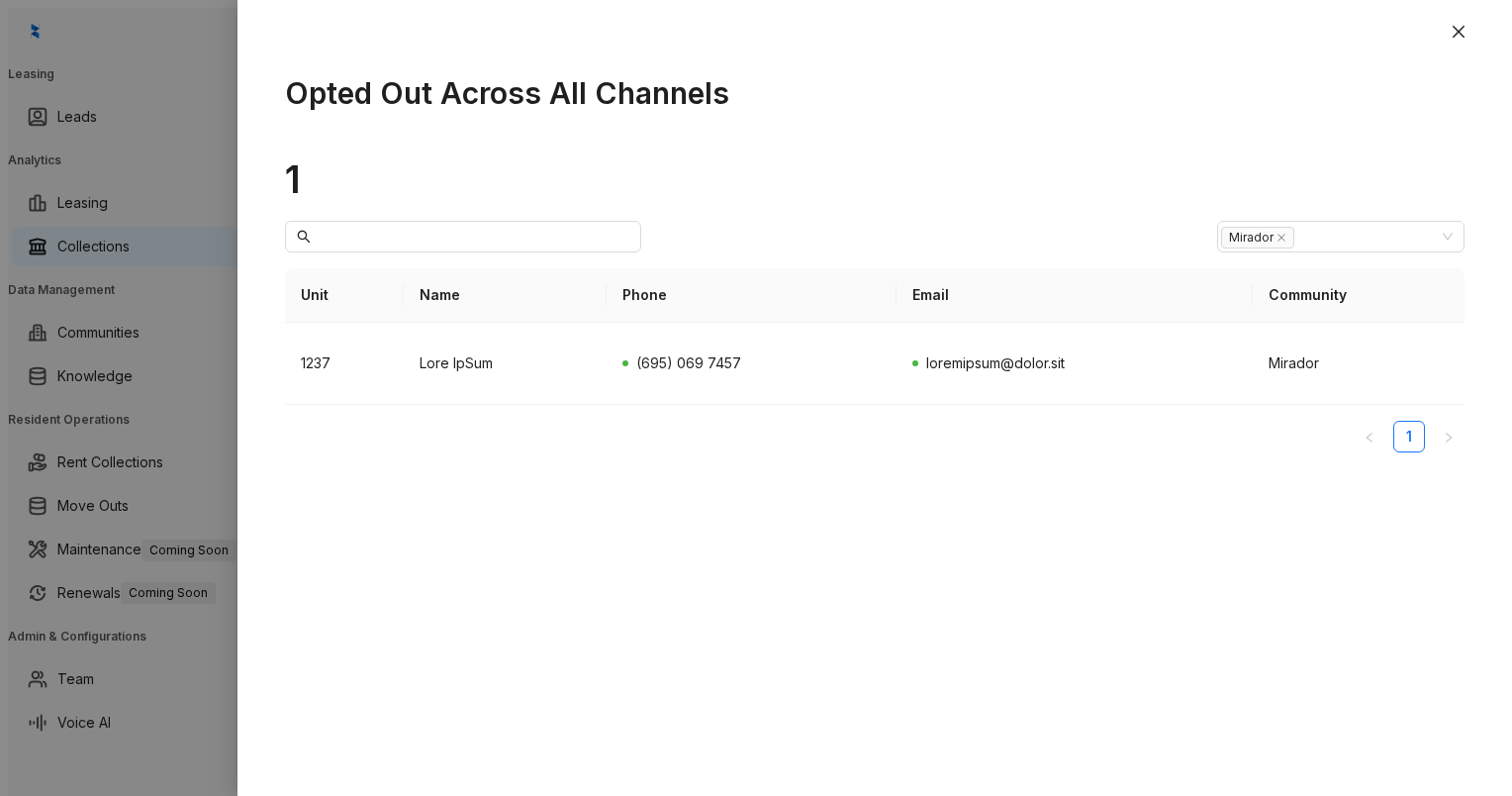 drag, startPoint x: 1450, startPoint y: 32, endPoint x: 1421, endPoint y: 68, distance: 46.227697 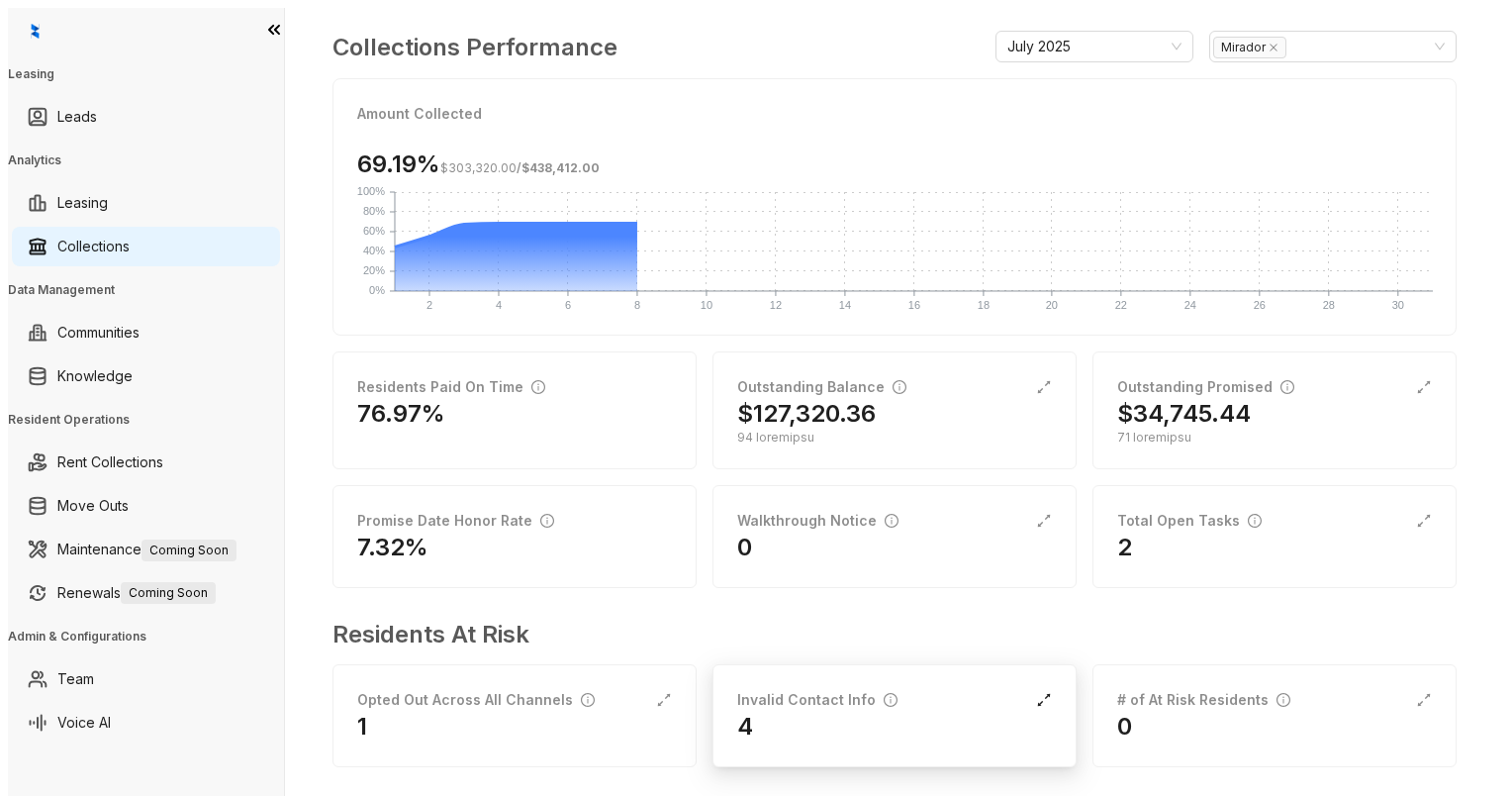 click at bounding box center [664, 700] 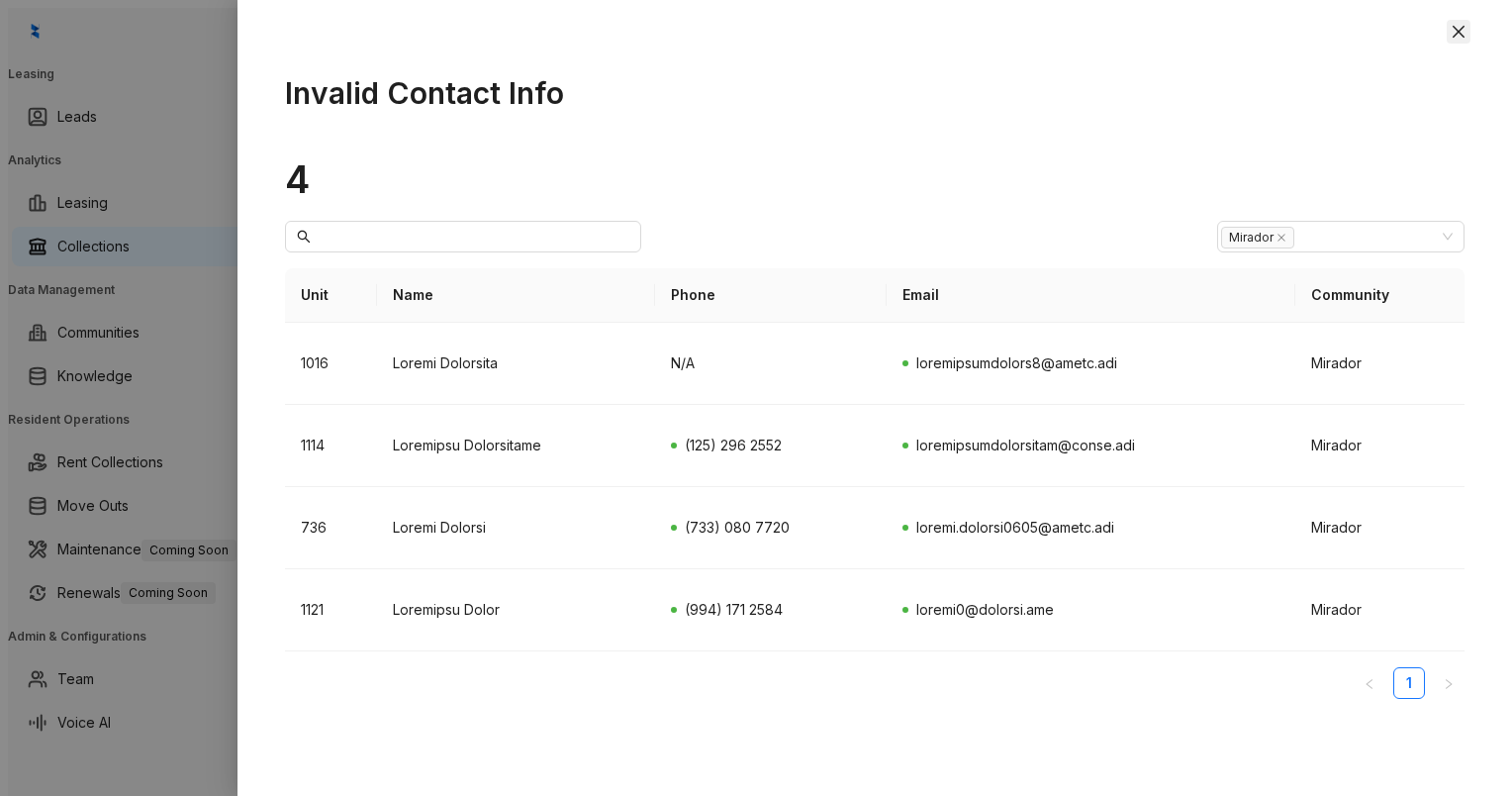 click at bounding box center (1459, 32) 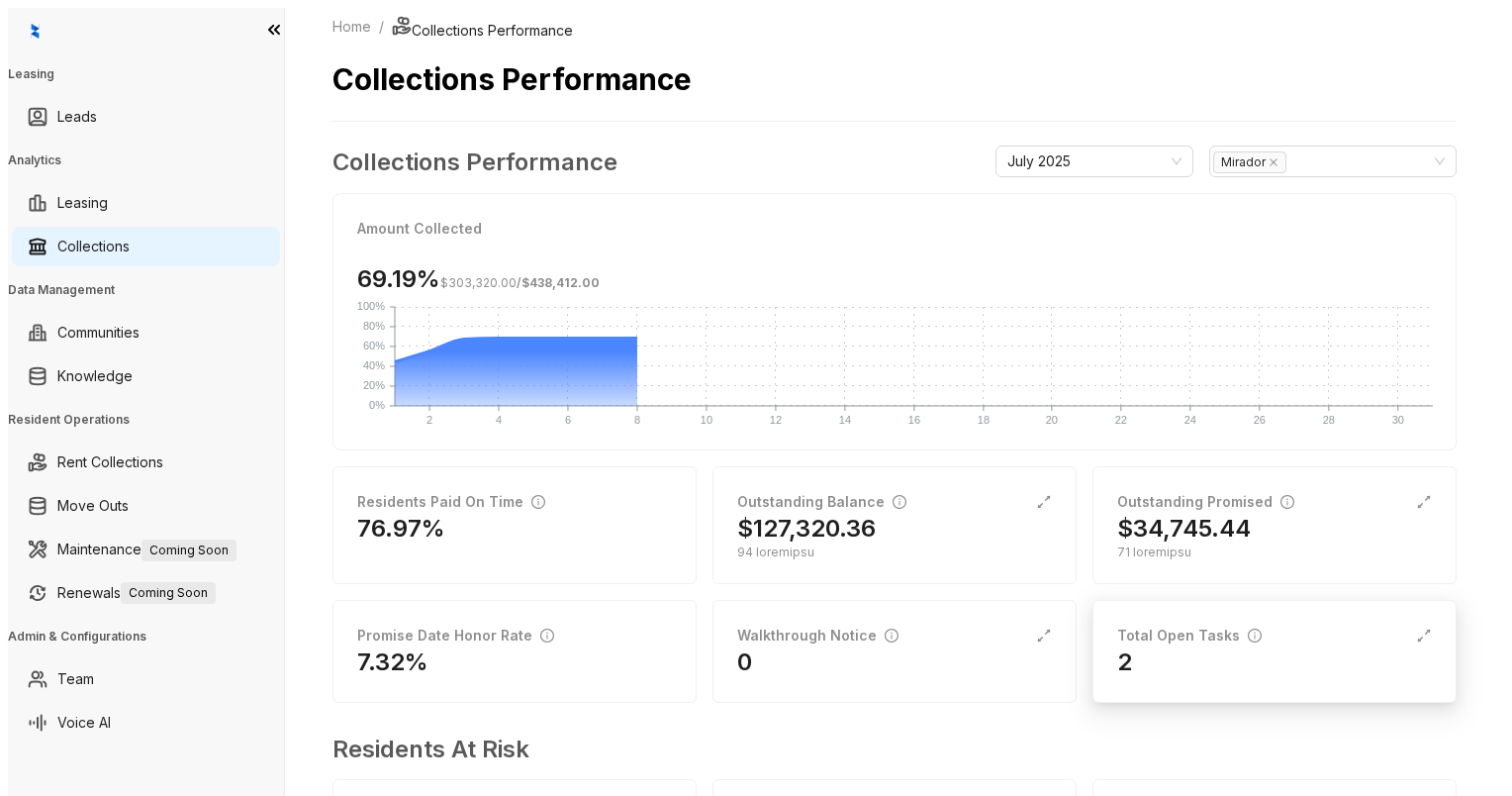 scroll, scrollTop: 0, scrollLeft: 0, axis: both 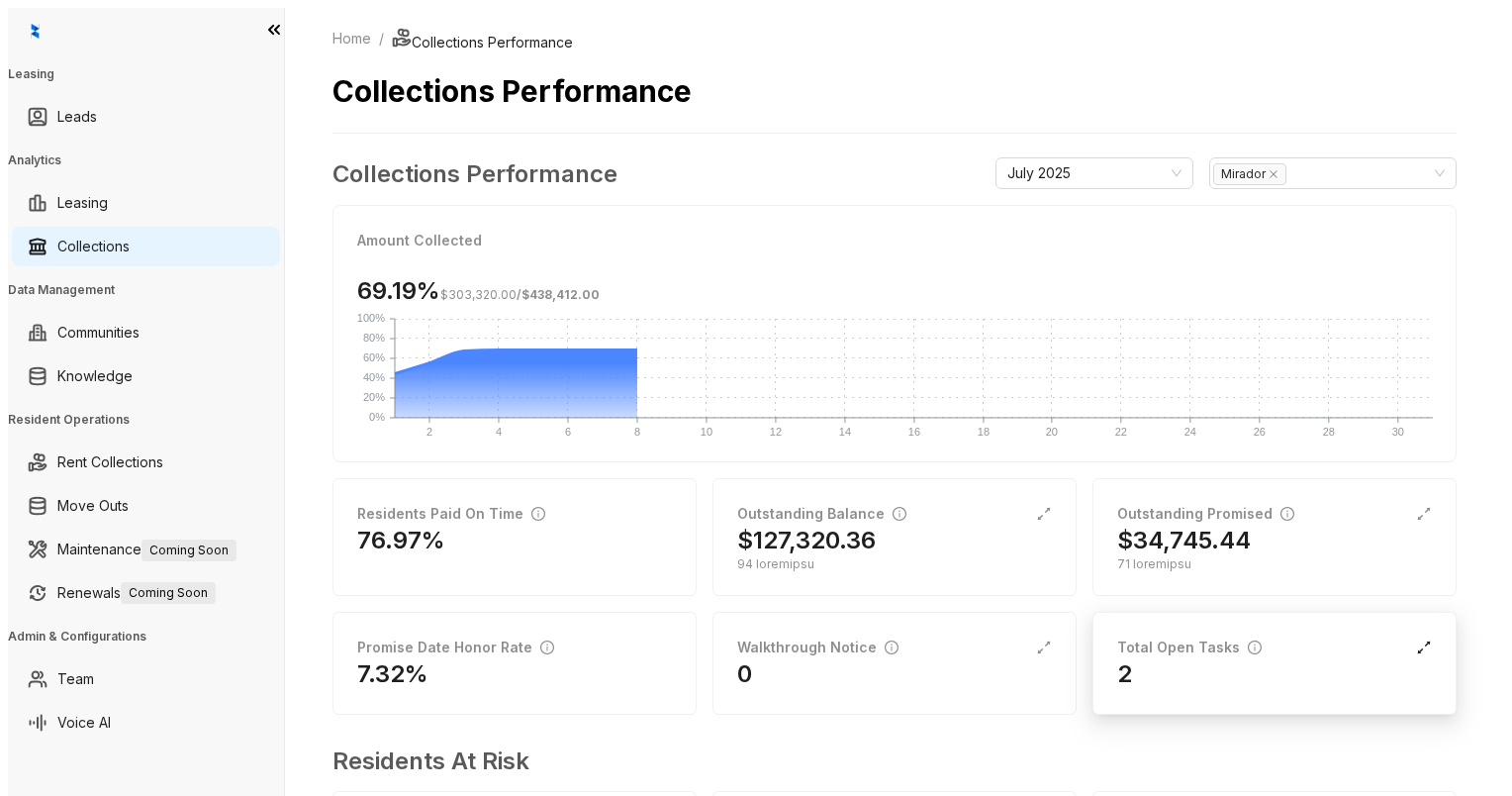 click at bounding box center [1044, 514] 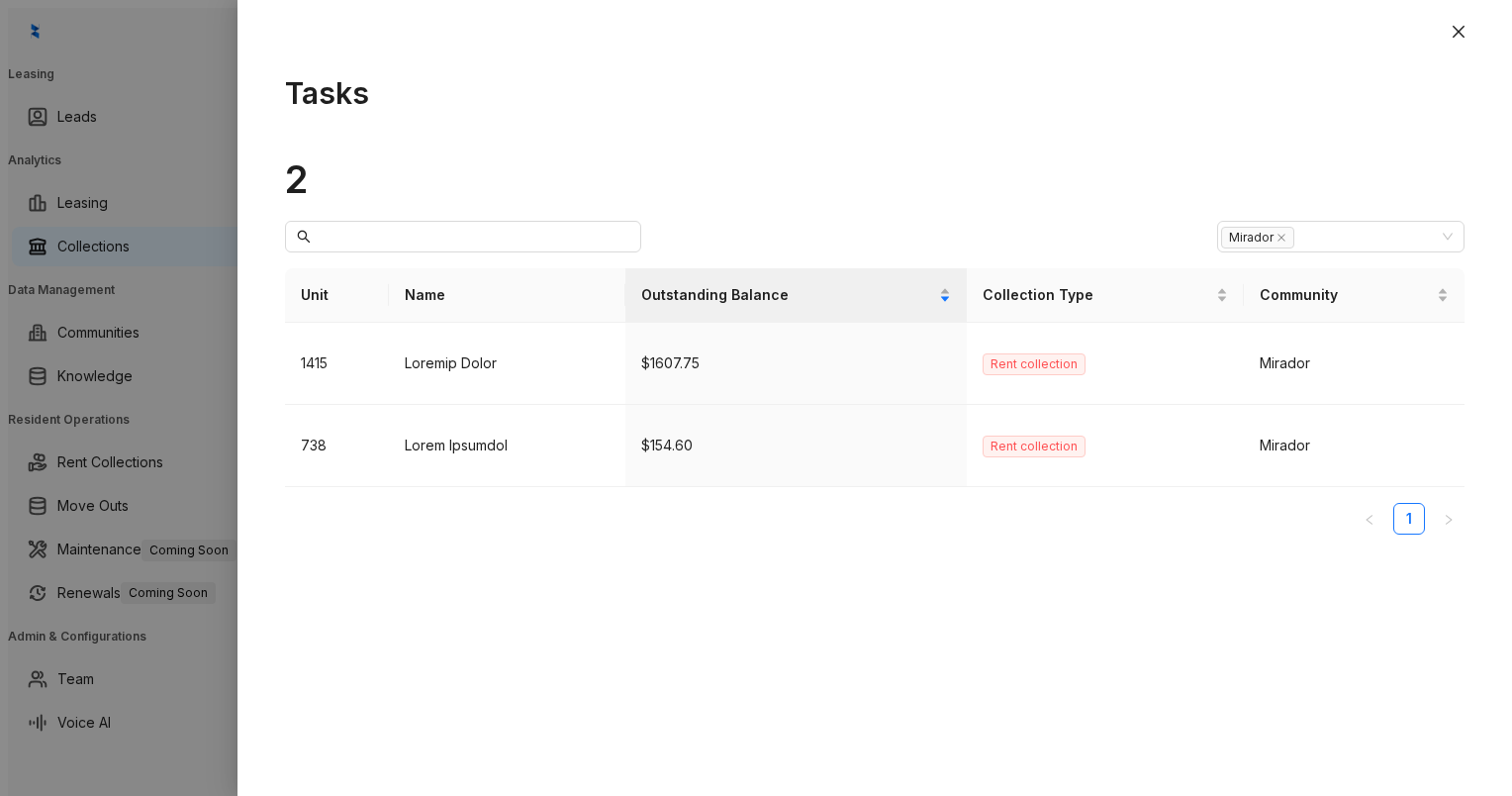 drag, startPoint x: 1462, startPoint y: 30, endPoint x: 1378, endPoint y: 83, distance: 99.3227 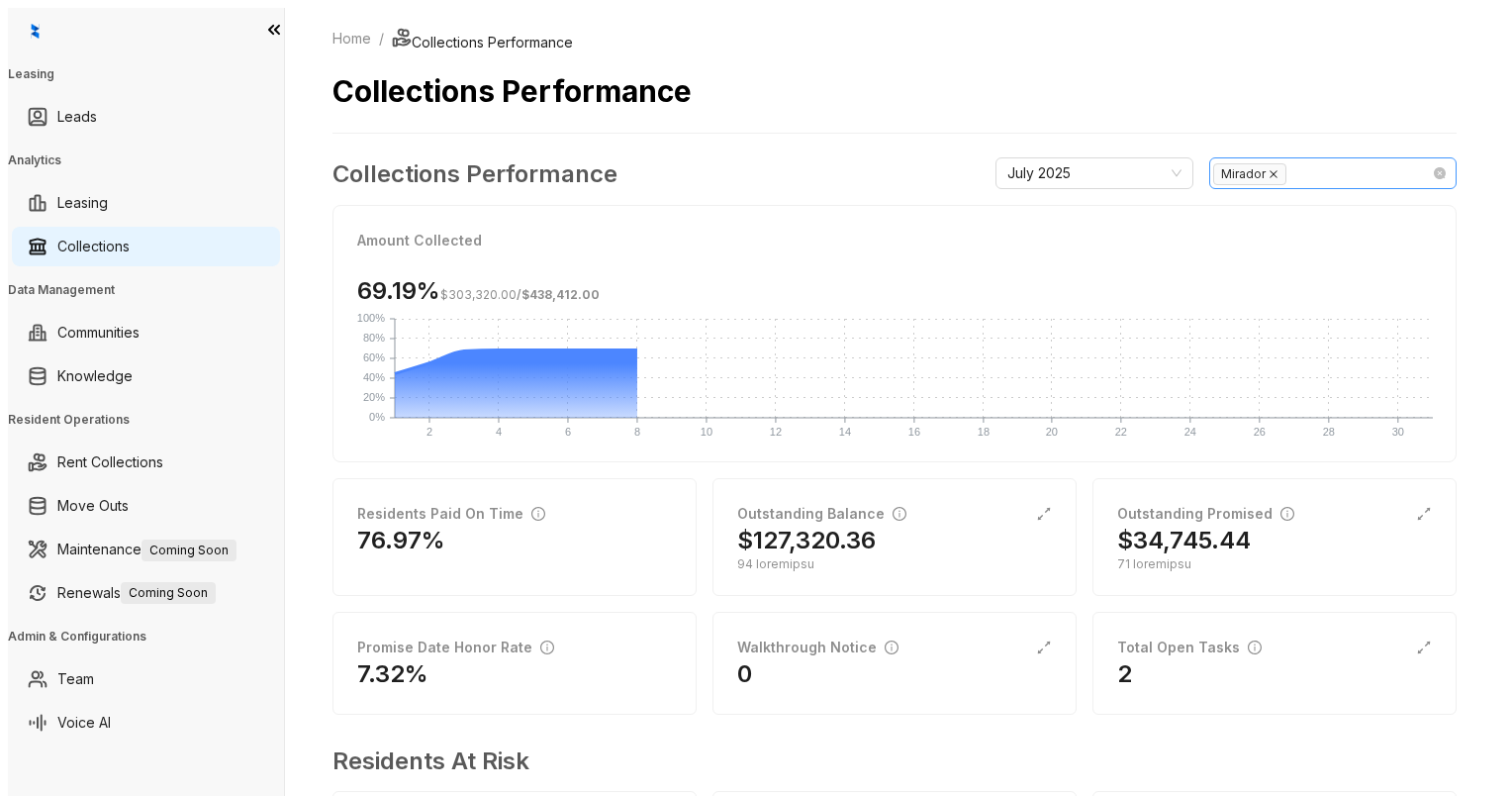 click at bounding box center (1274, 174) 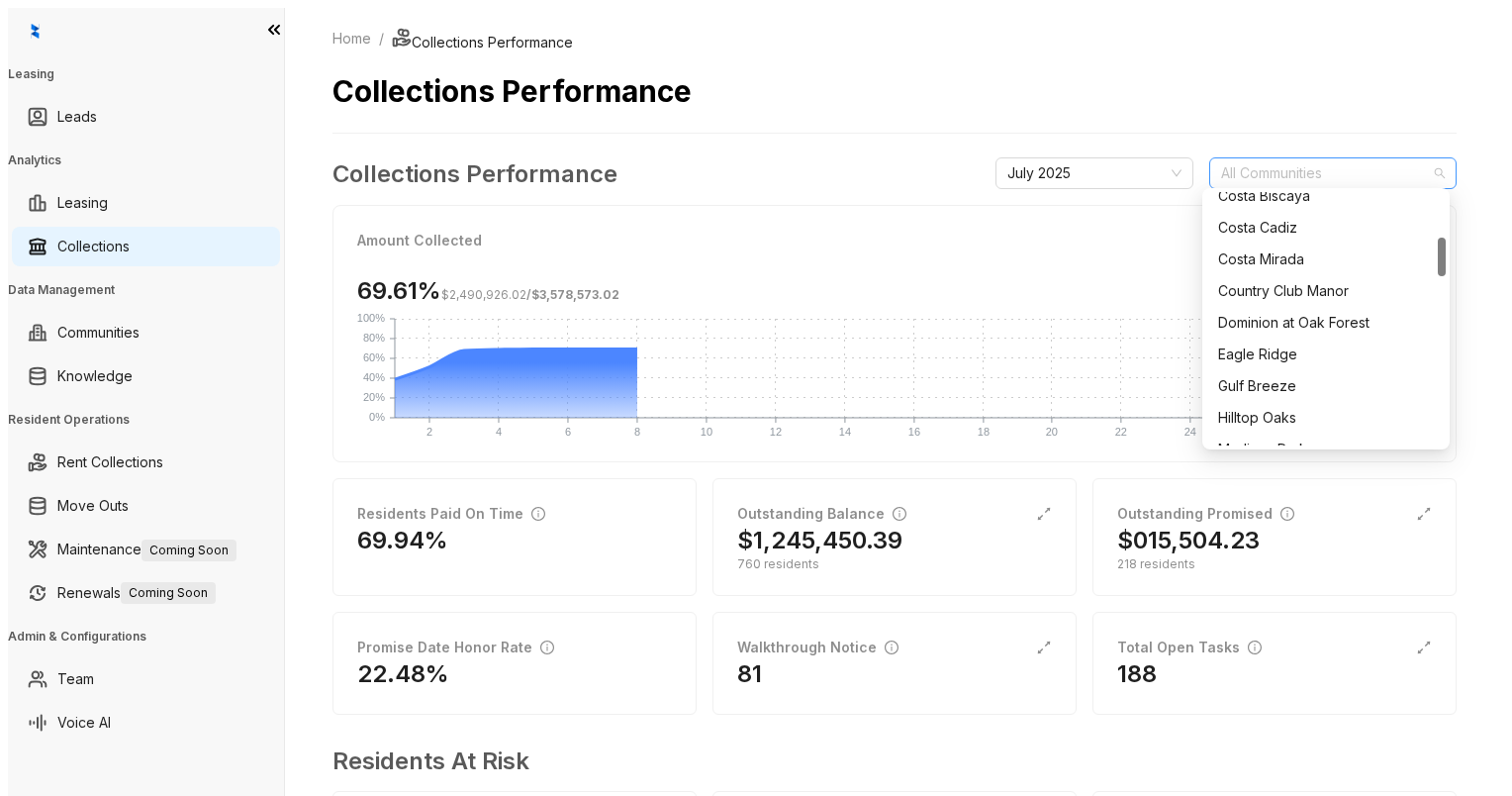 scroll, scrollTop: 396, scrollLeft: 0, axis: vertical 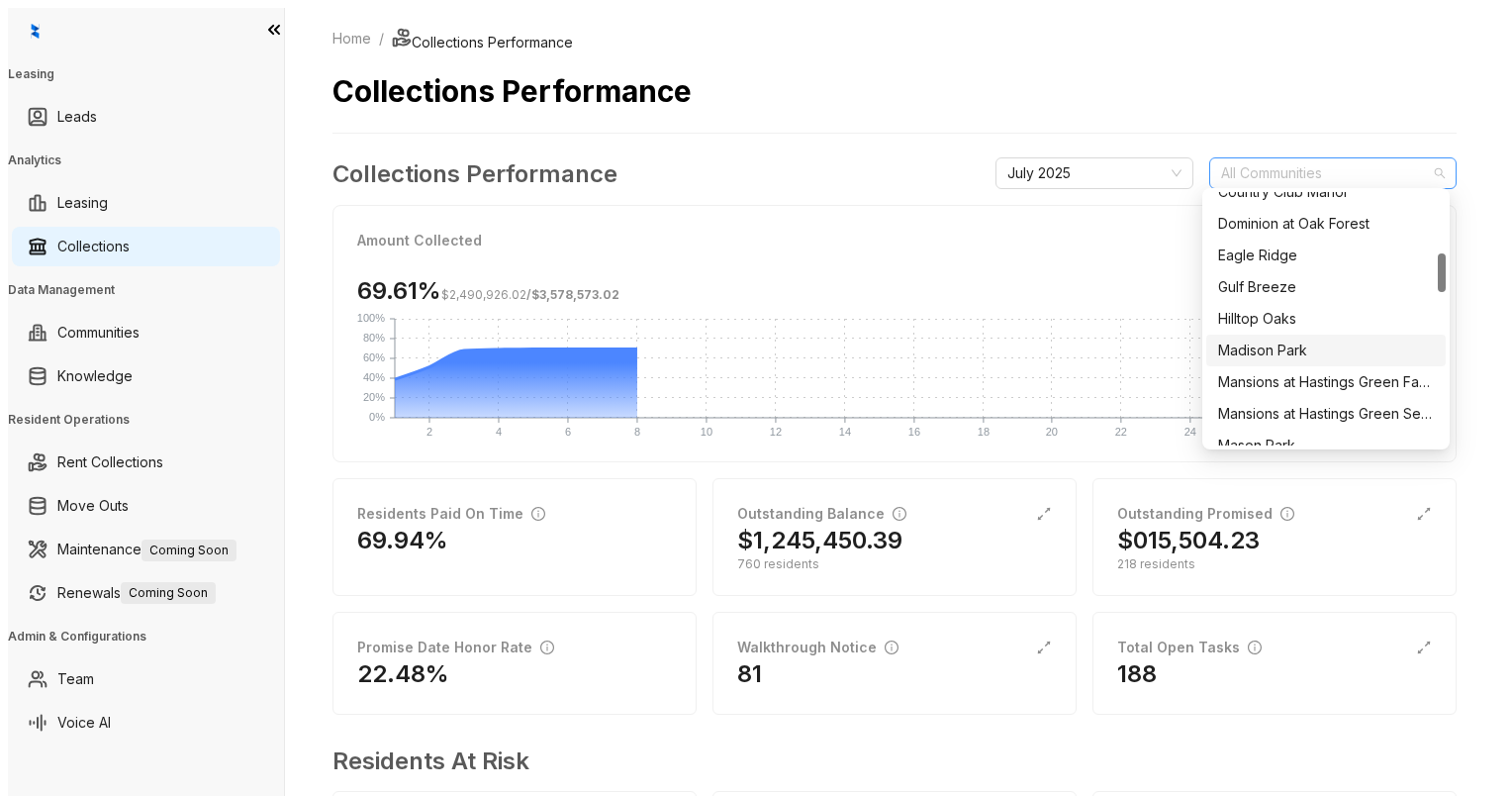 click on "Madison Park" at bounding box center (1326, 350) 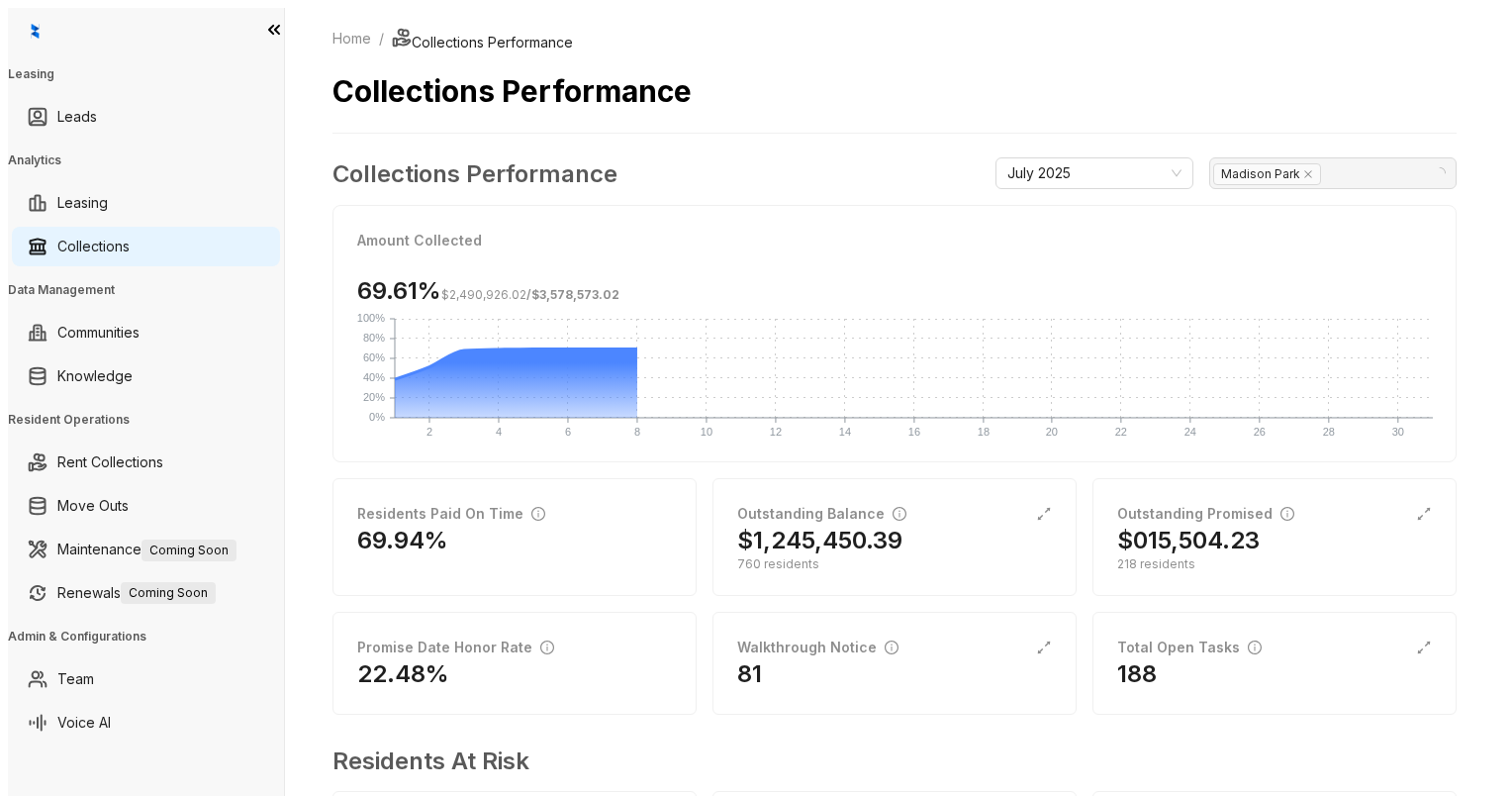 click on "Collections Performance" at bounding box center (895, 91) 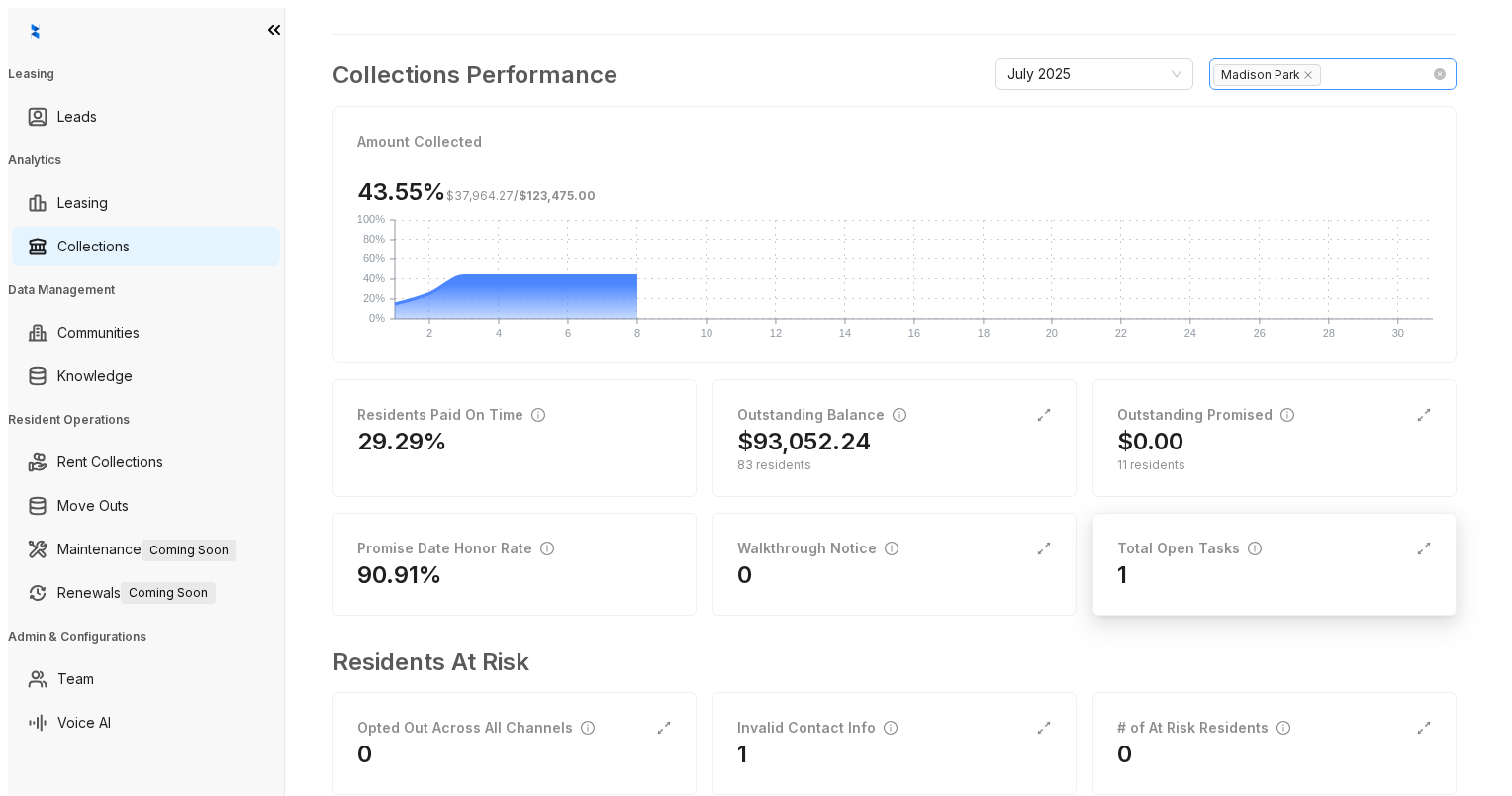 scroll, scrollTop: 127, scrollLeft: 0, axis: vertical 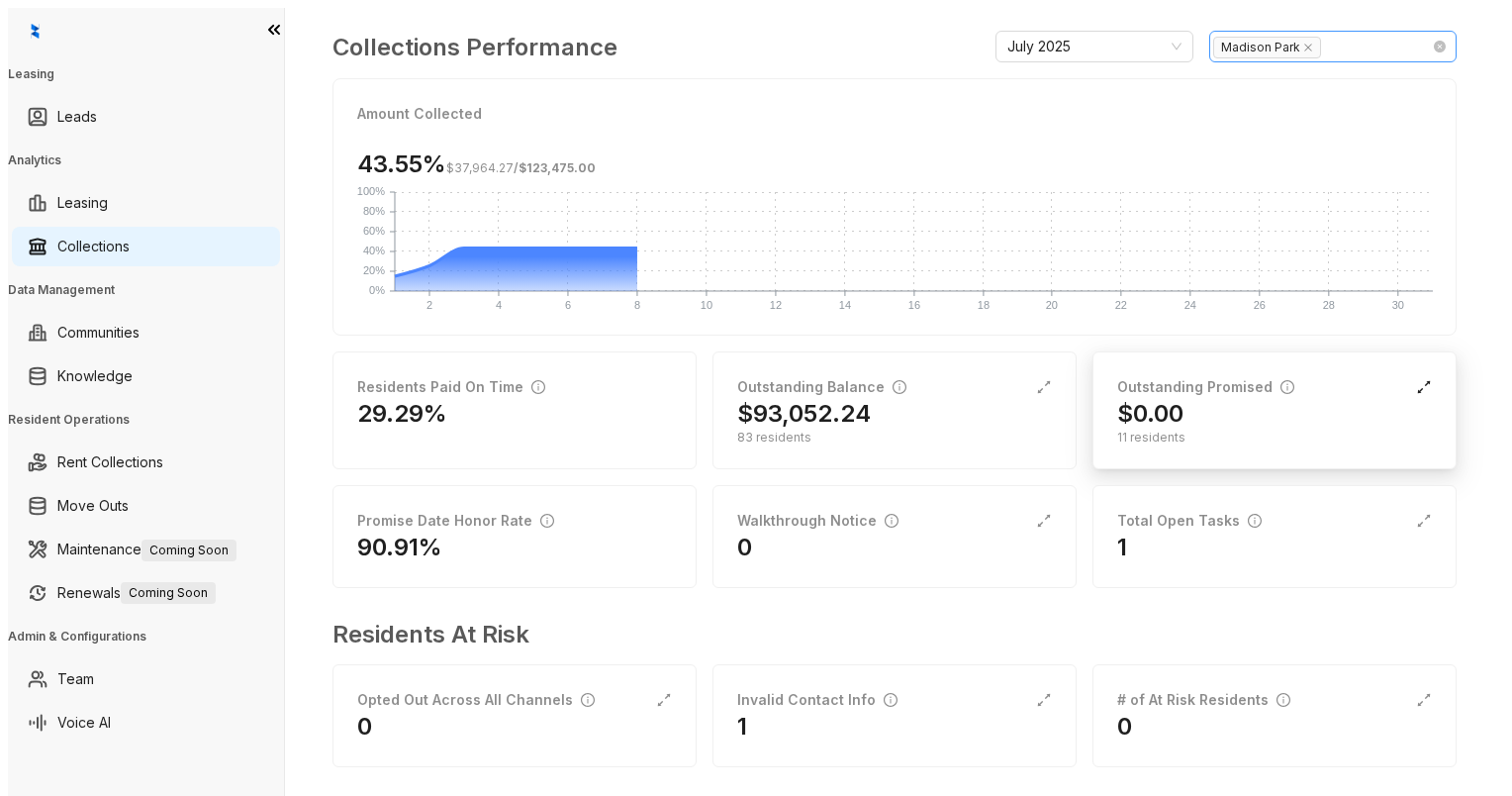 click at bounding box center [1044, 387] 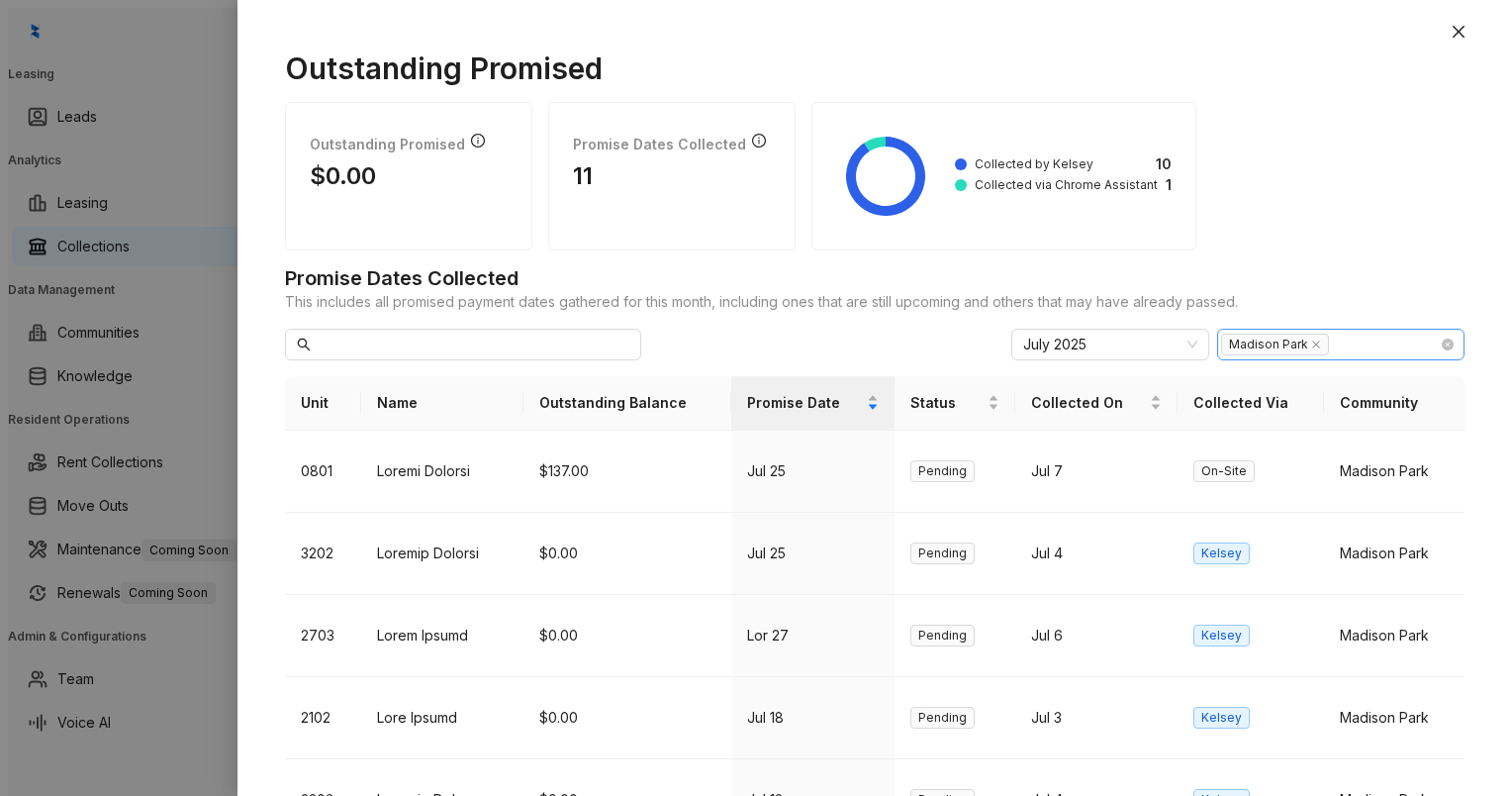 scroll, scrollTop: 8, scrollLeft: 0, axis: vertical 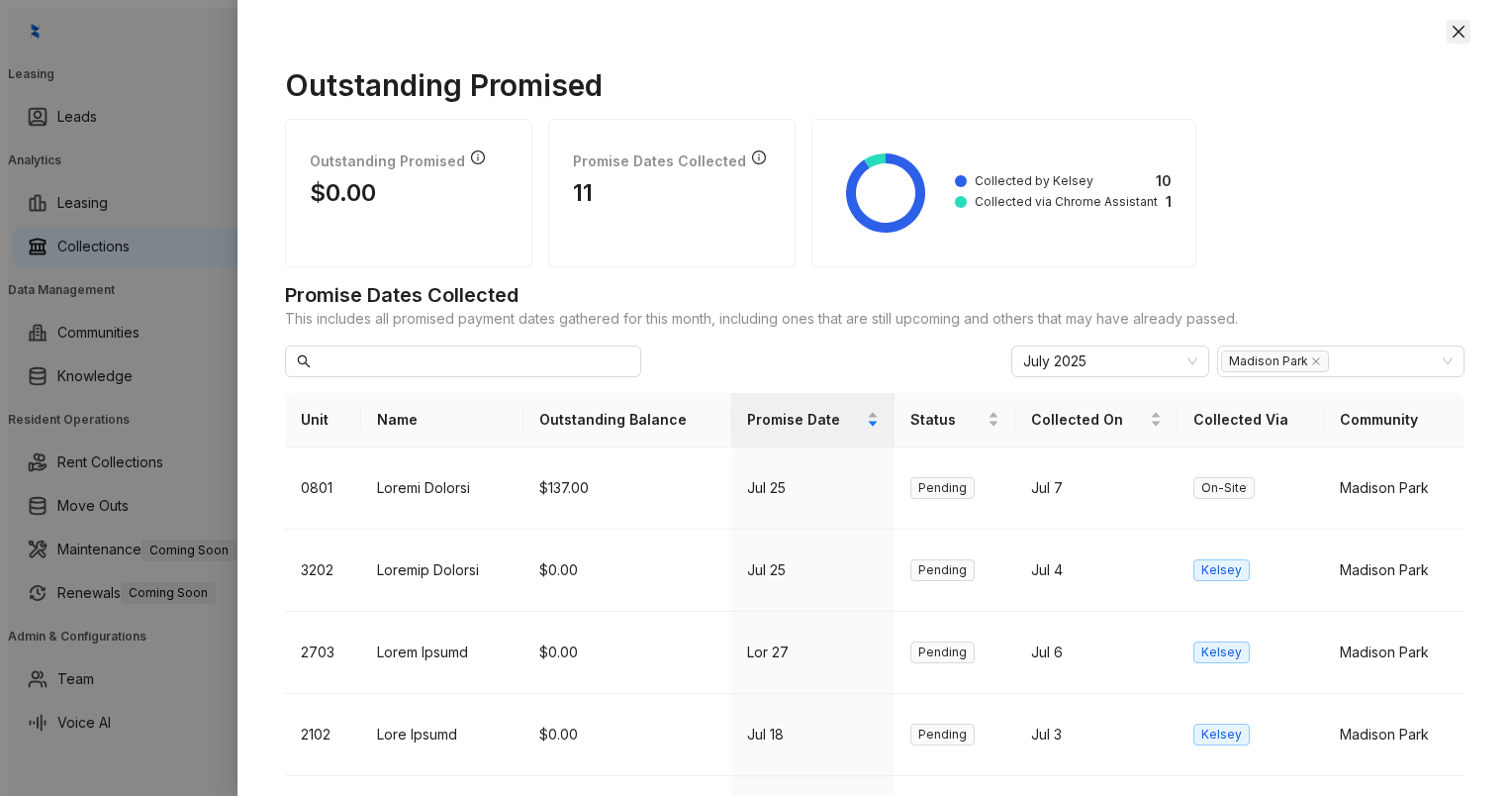 click at bounding box center (1459, 32) 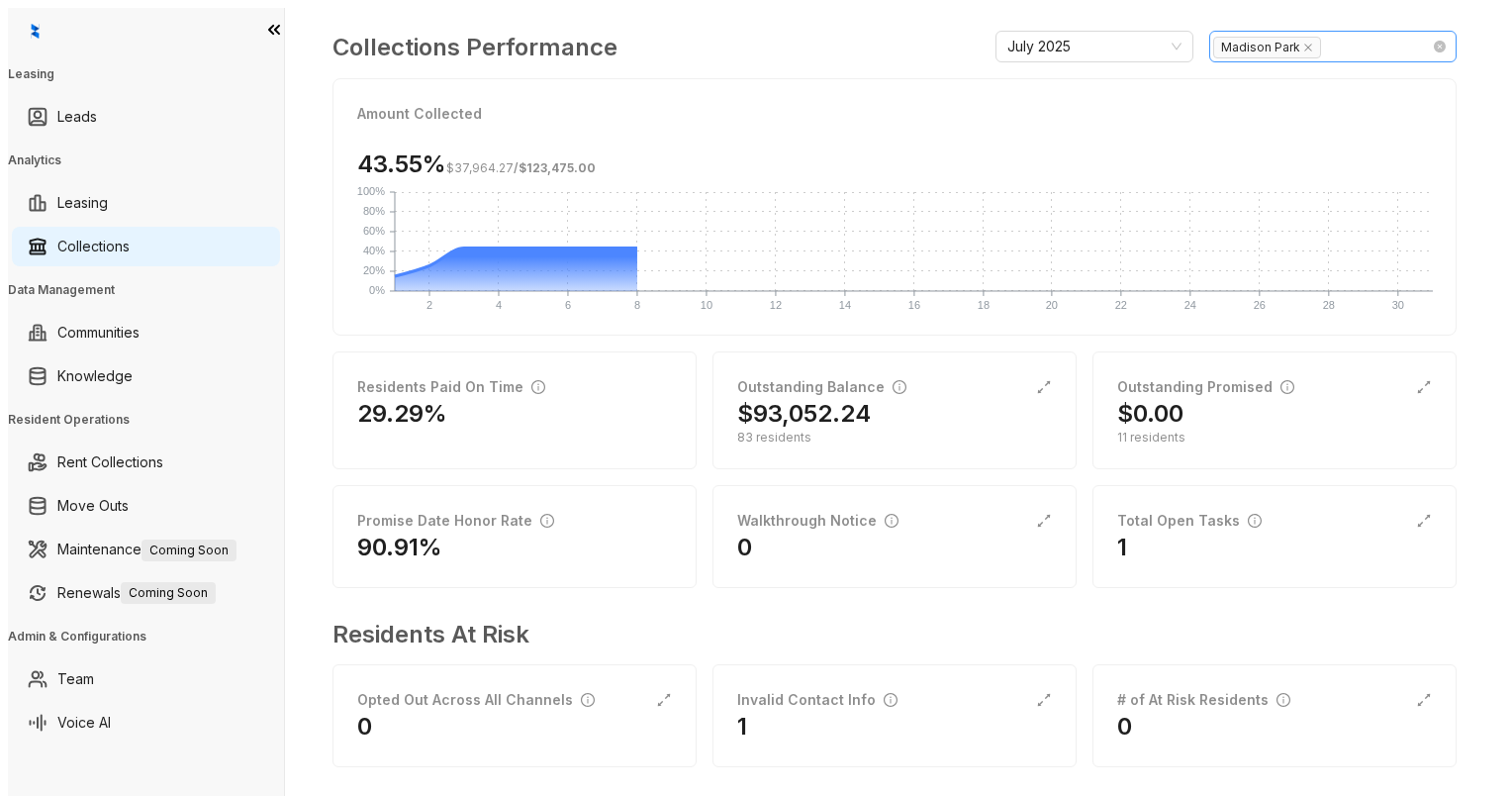 click at bounding box center (274, 30) 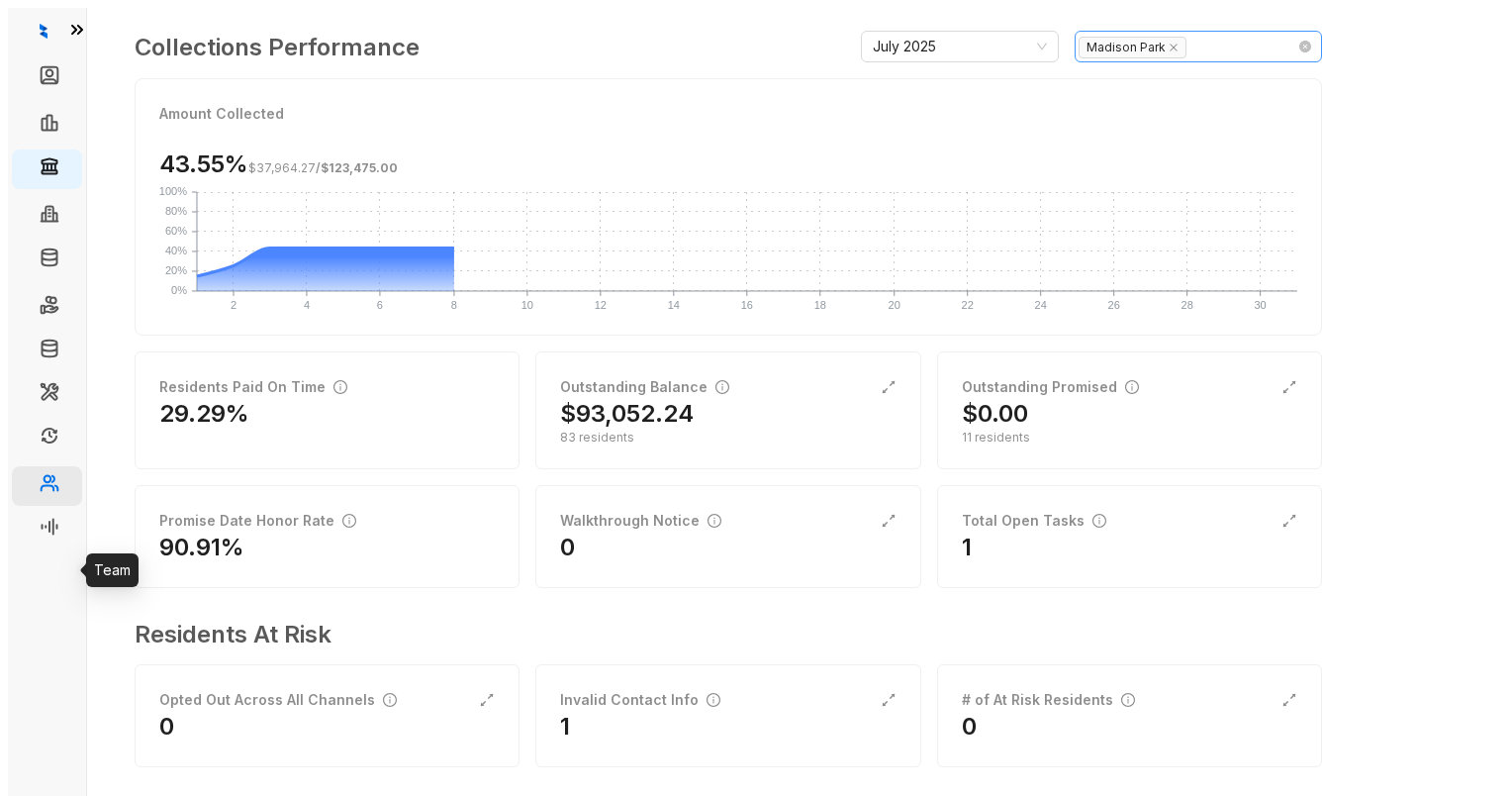 click on "Team" at bounding box center [87, 486] 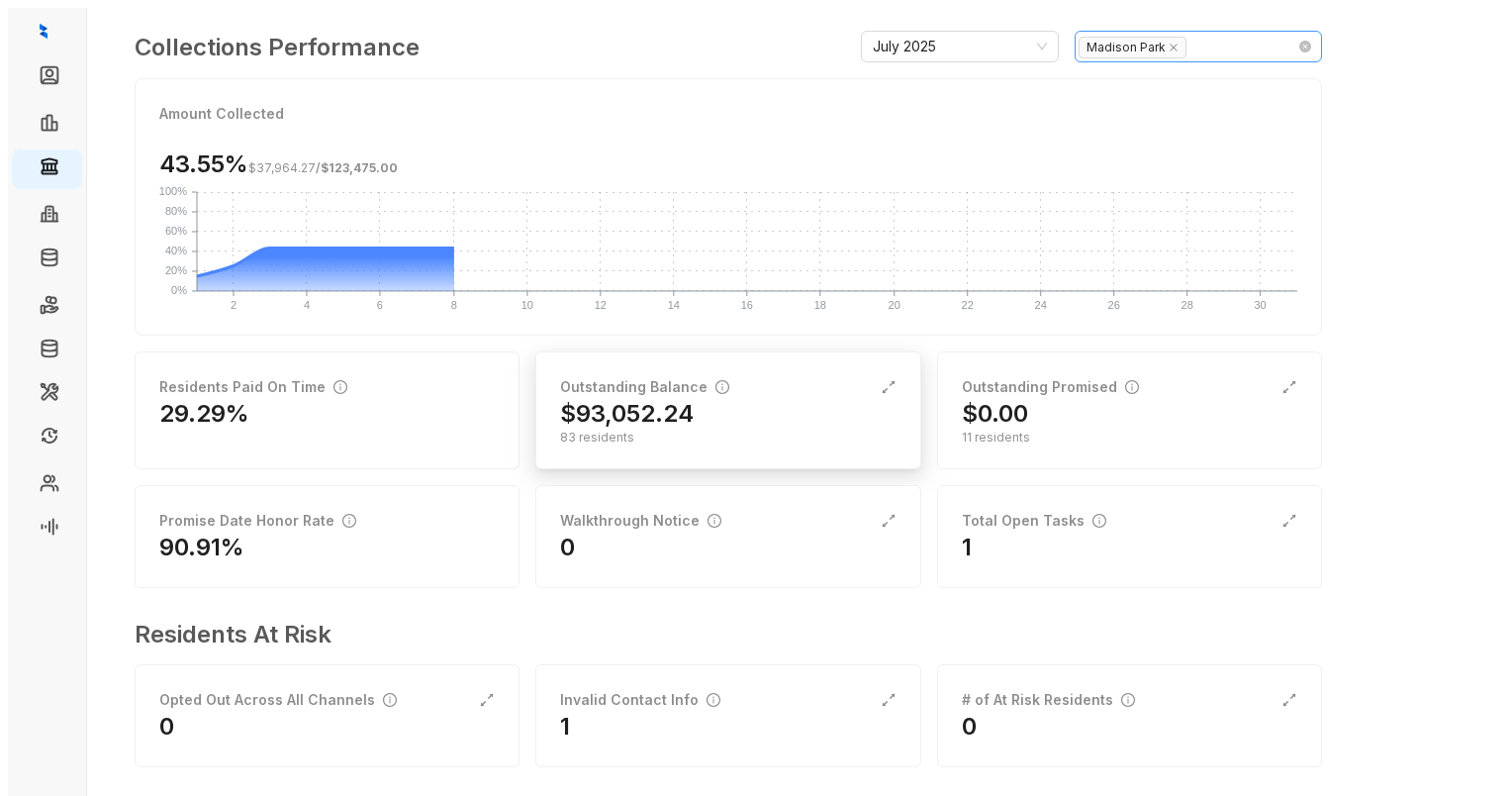 scroll, scrollTop: 0, scrollLeft: 0, axis: both 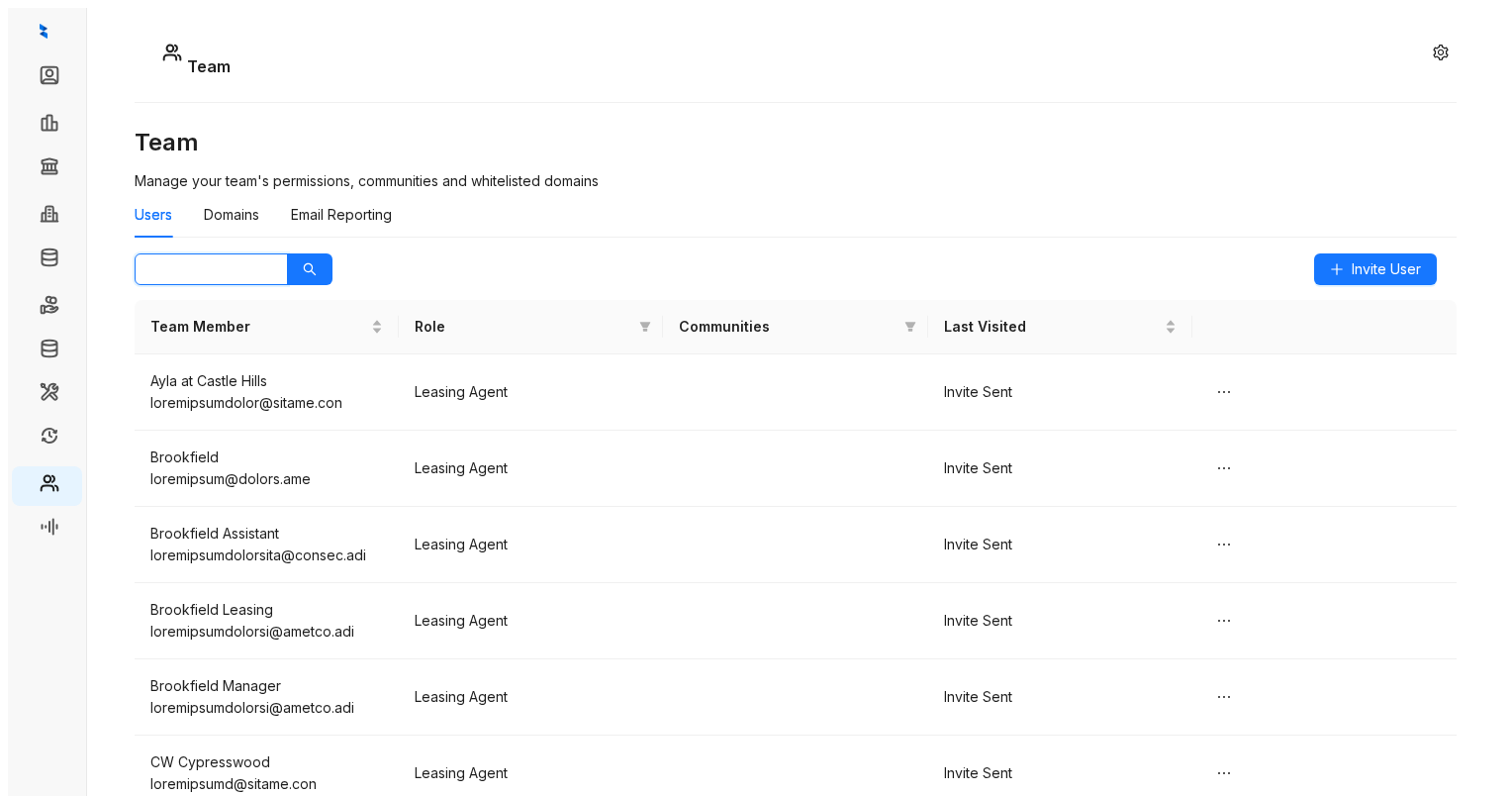 click at bounding box center (203, 269) 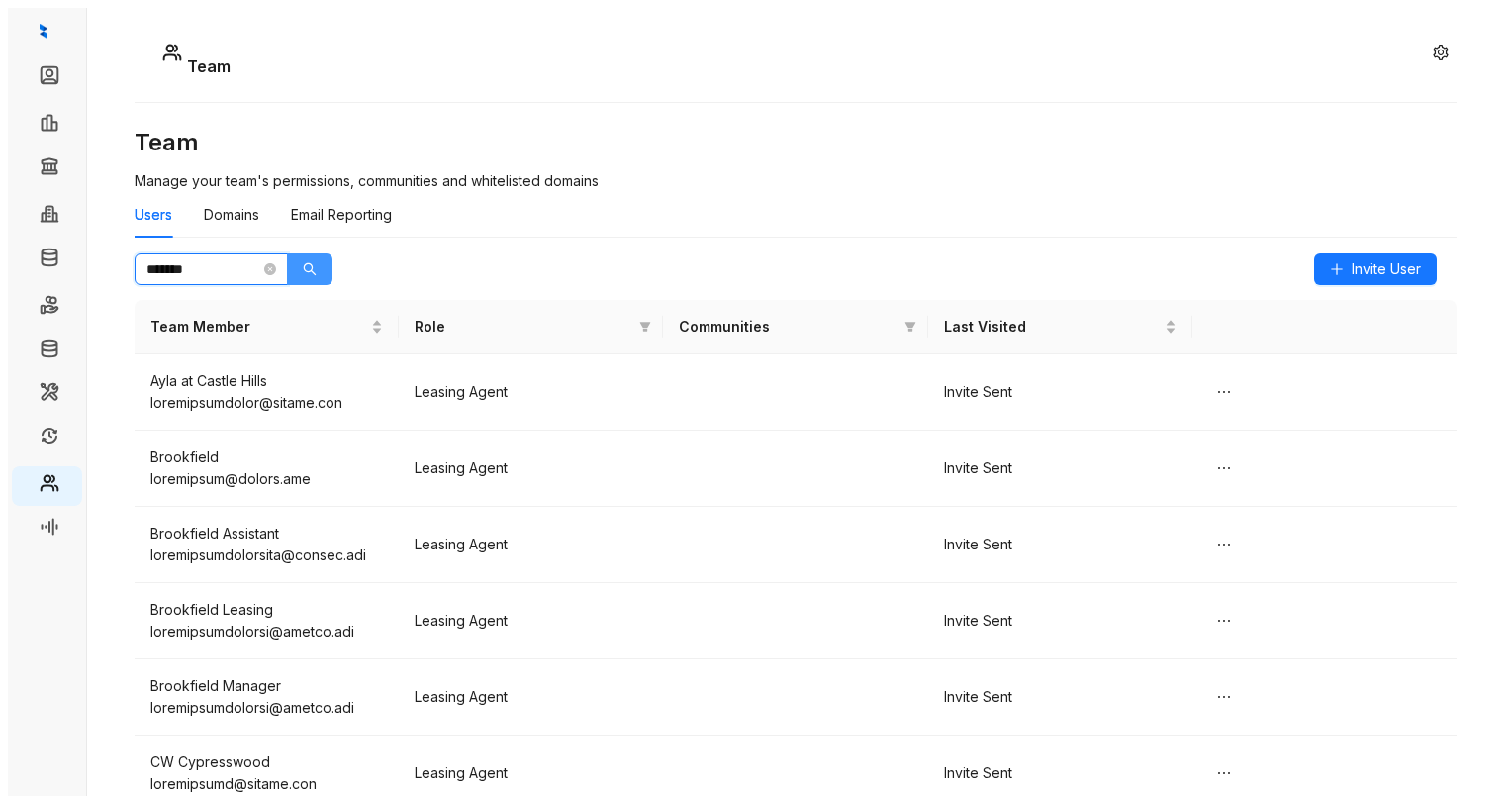 drag, startPoint x: 305, startPoint y: 233, endPoint x: 315, endPoint y: 251, distance: 20.59126 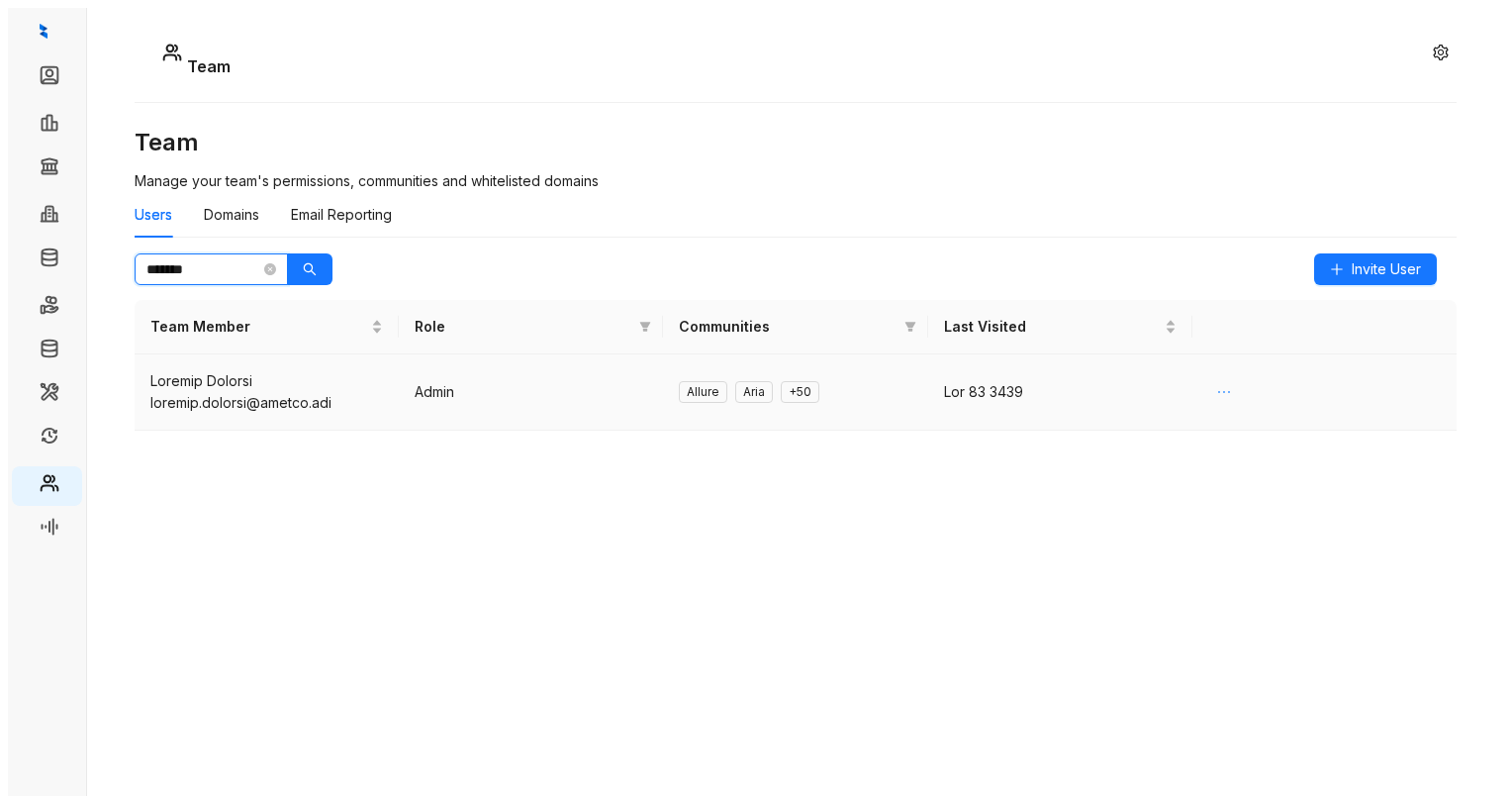 type on "*******" 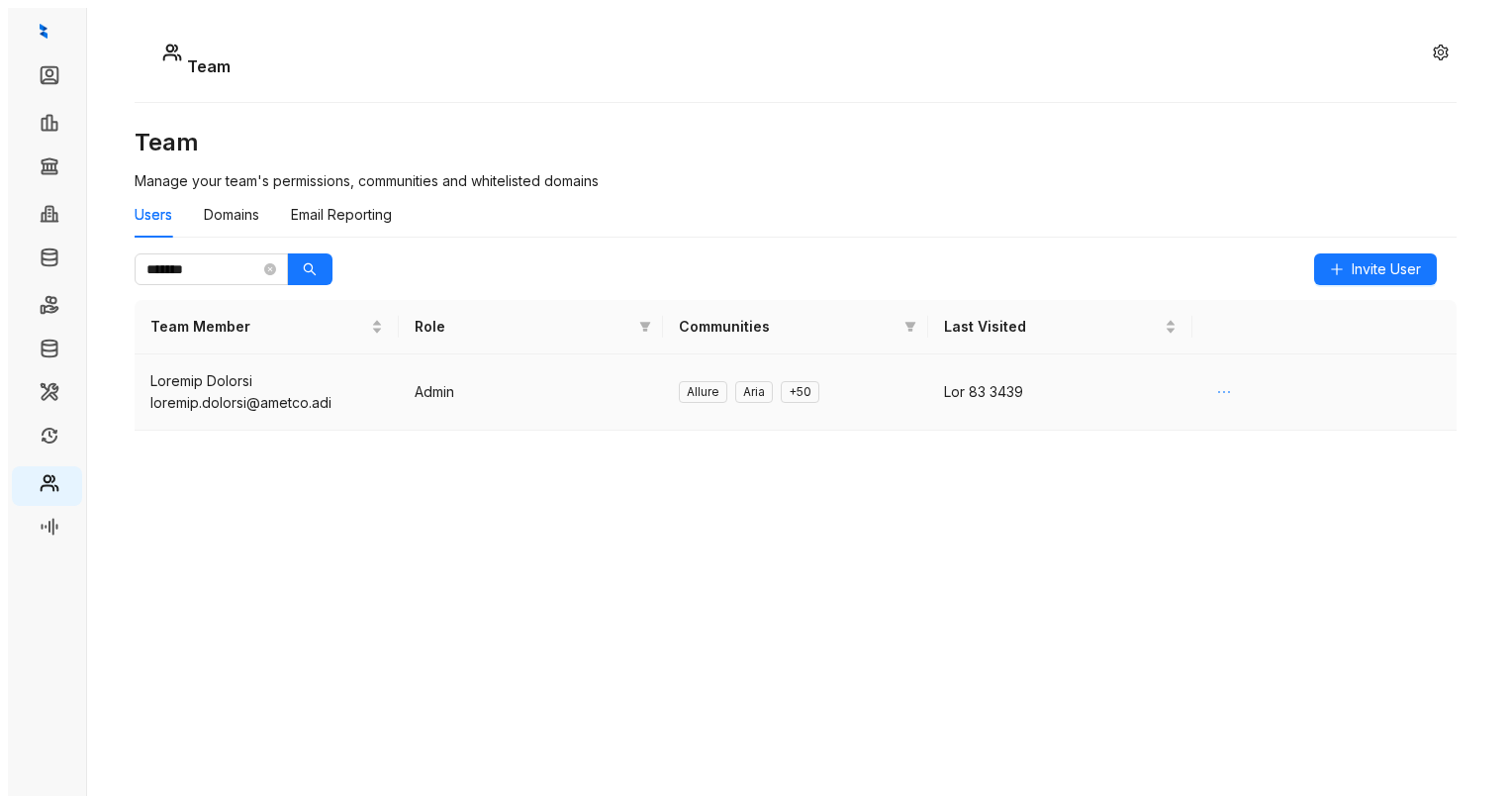 click at bounding box center (1224, 392) 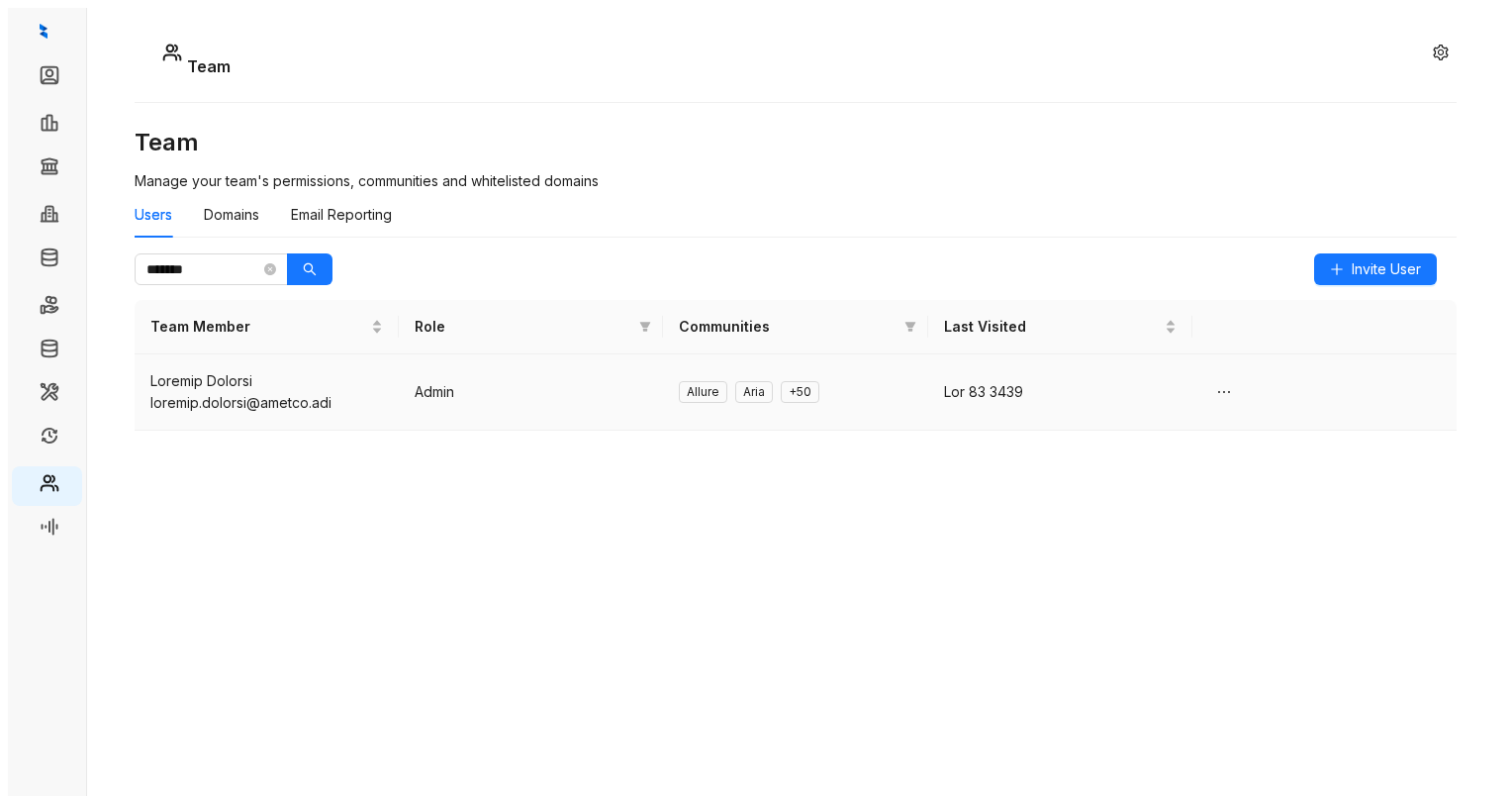 click on "Loremip Dolorsi" at bounding box center [266, 381] 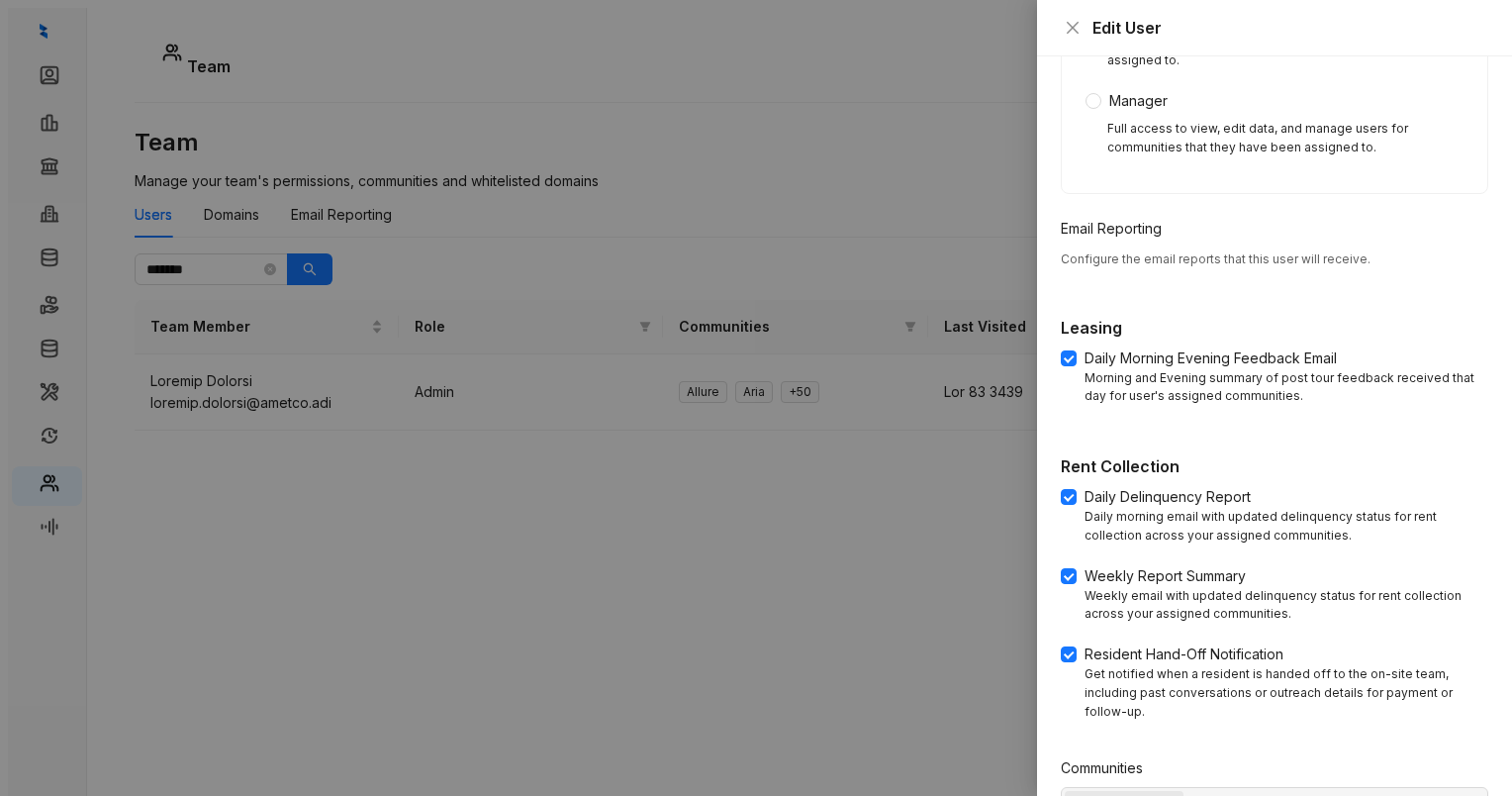 scroll, scrollTop: 495, scrollLeft: 0, axis: vertical 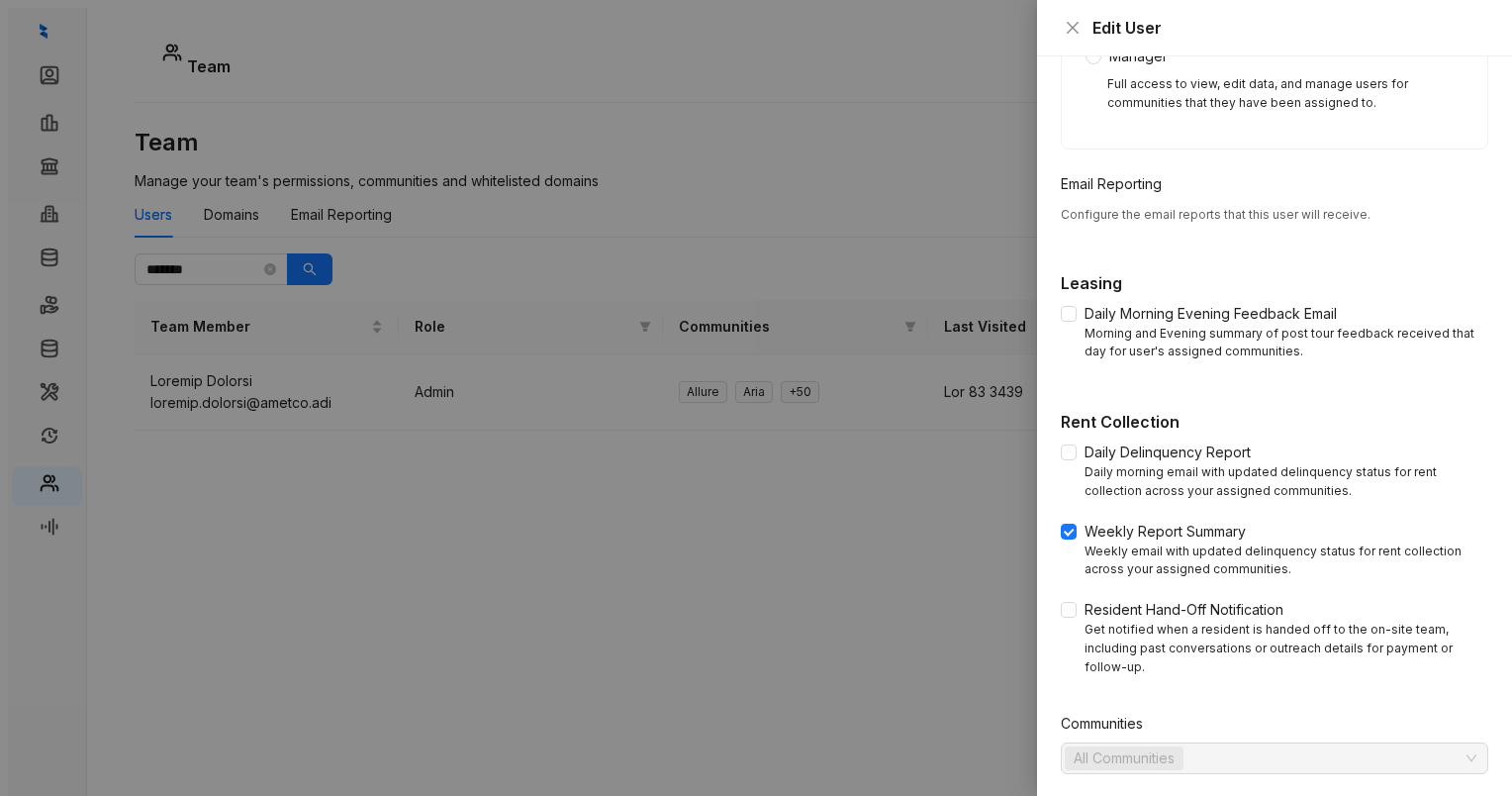 click on "Update" at bounding box center (1448, 814) 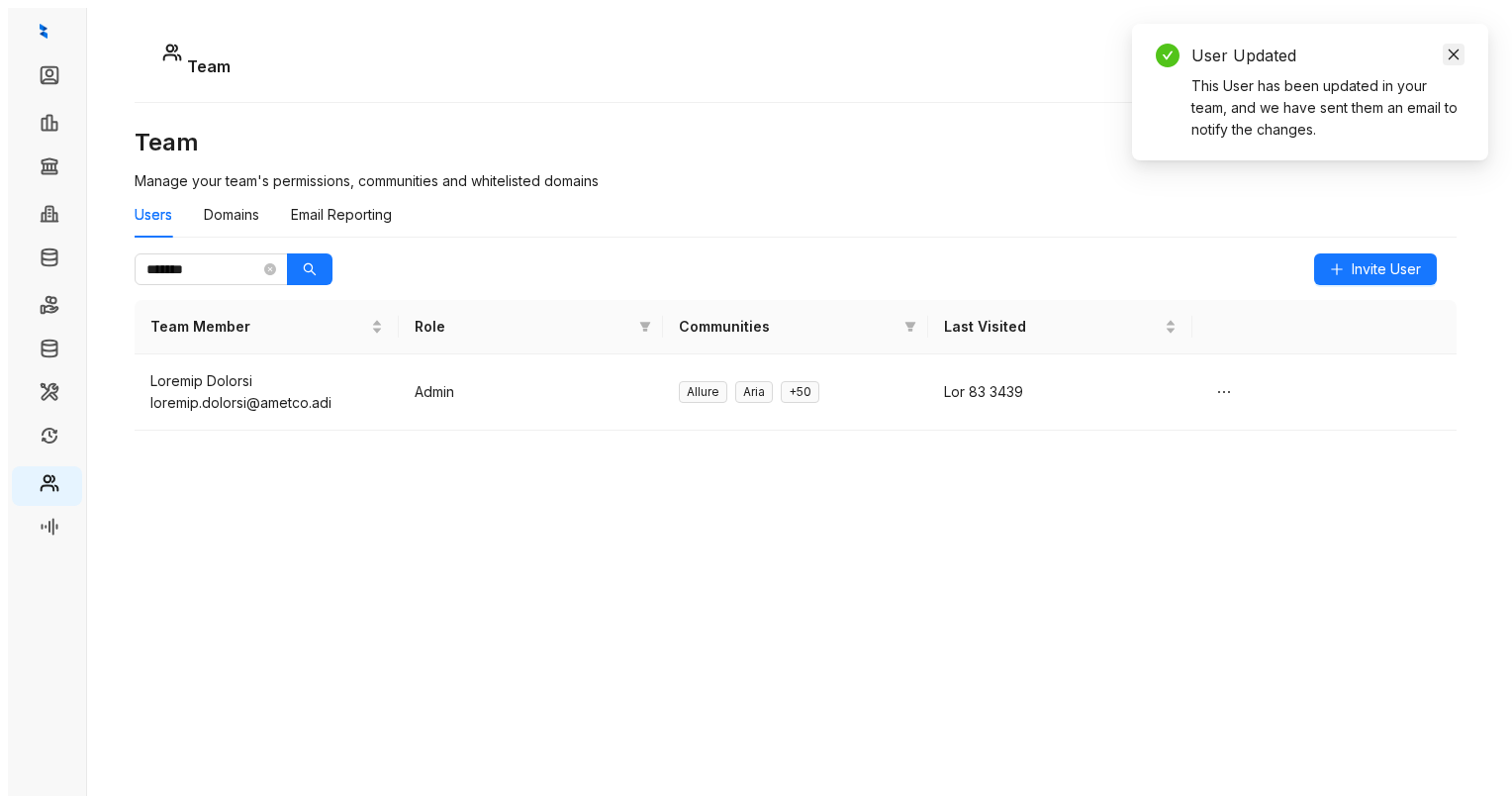 click at bounding box center [1454, 54] 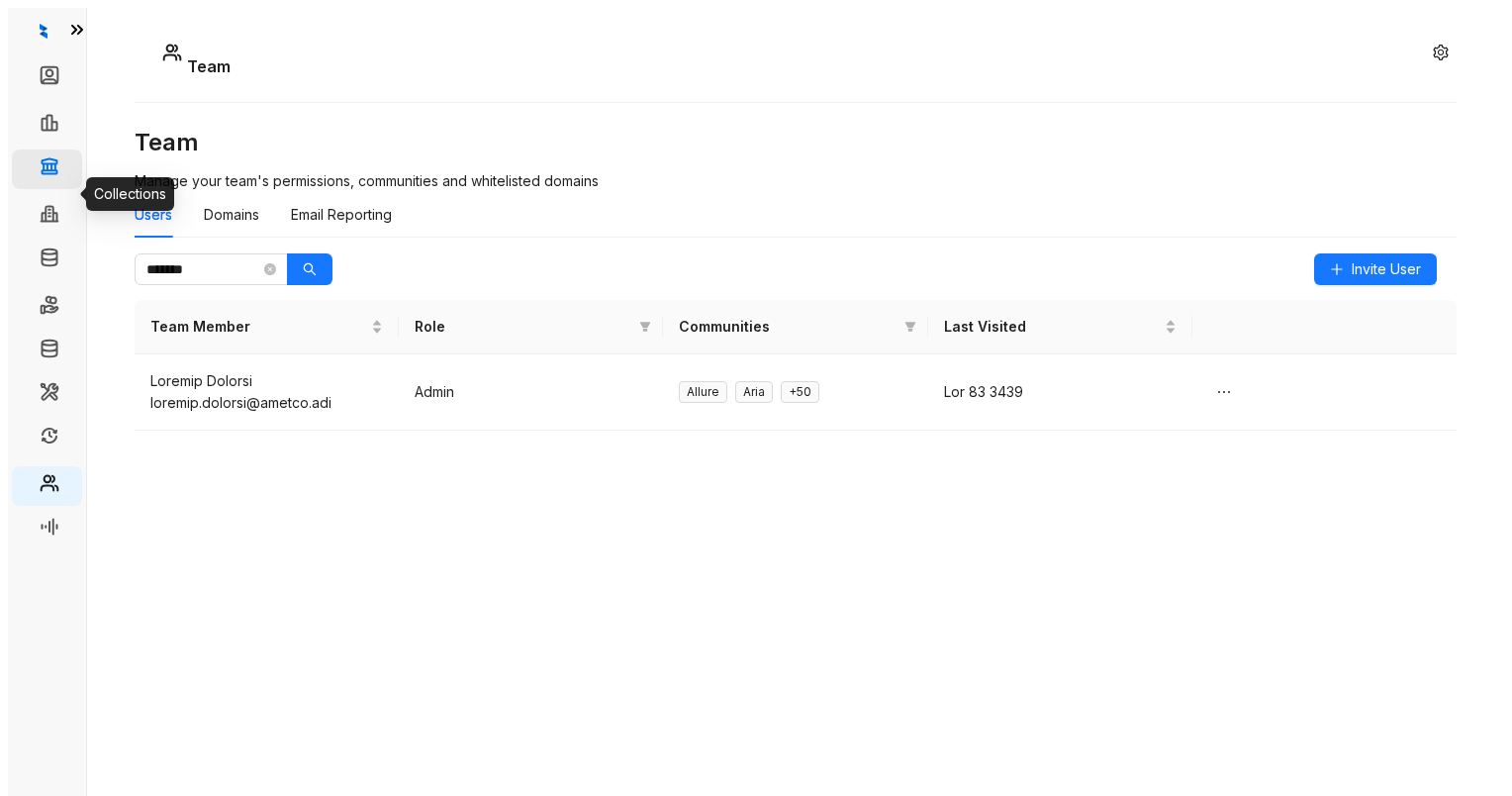 click on "Collections" at bounding box center (105, 169) 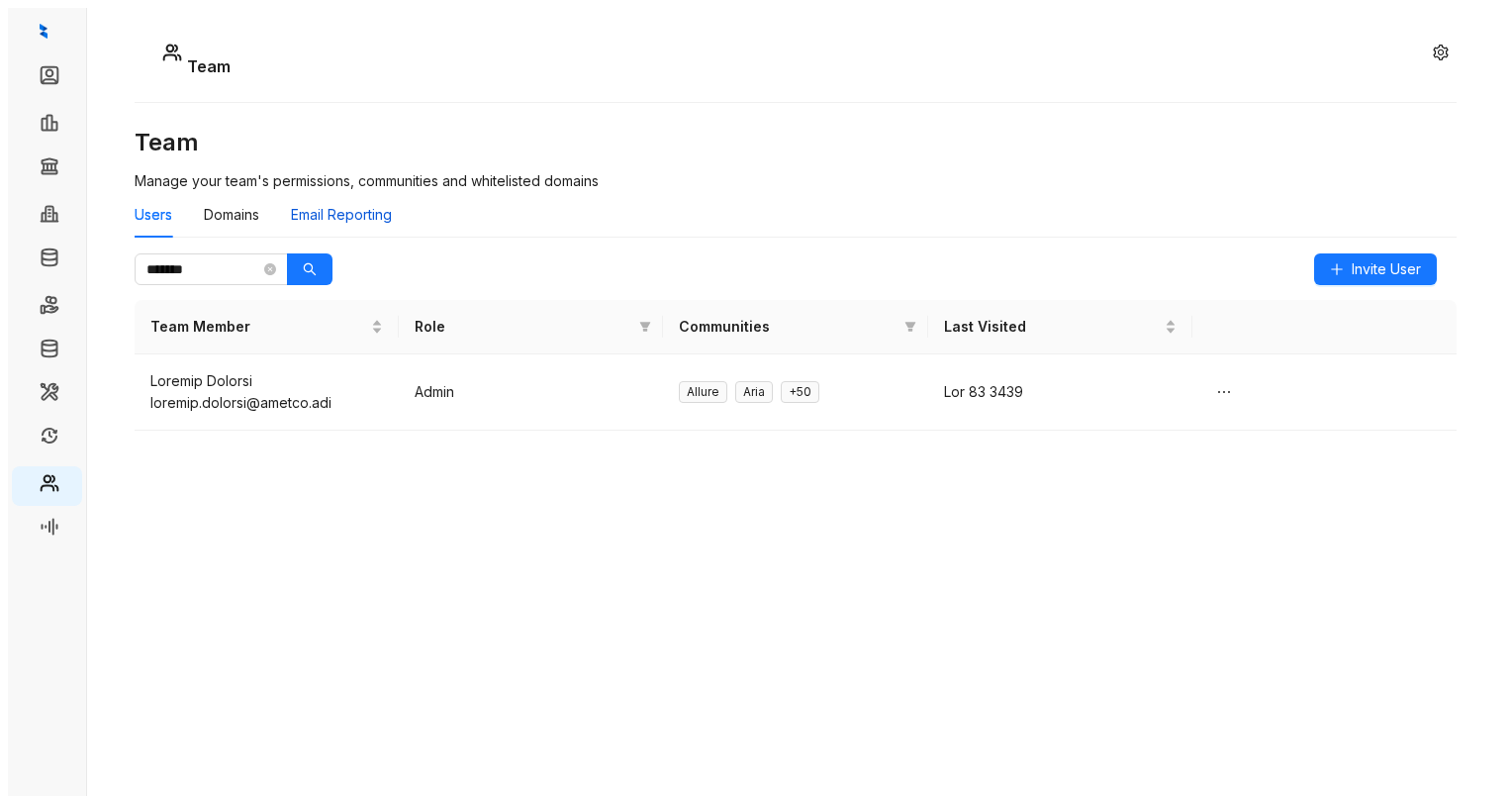 click on "Email Reporting" at bounding box center [341, 215] 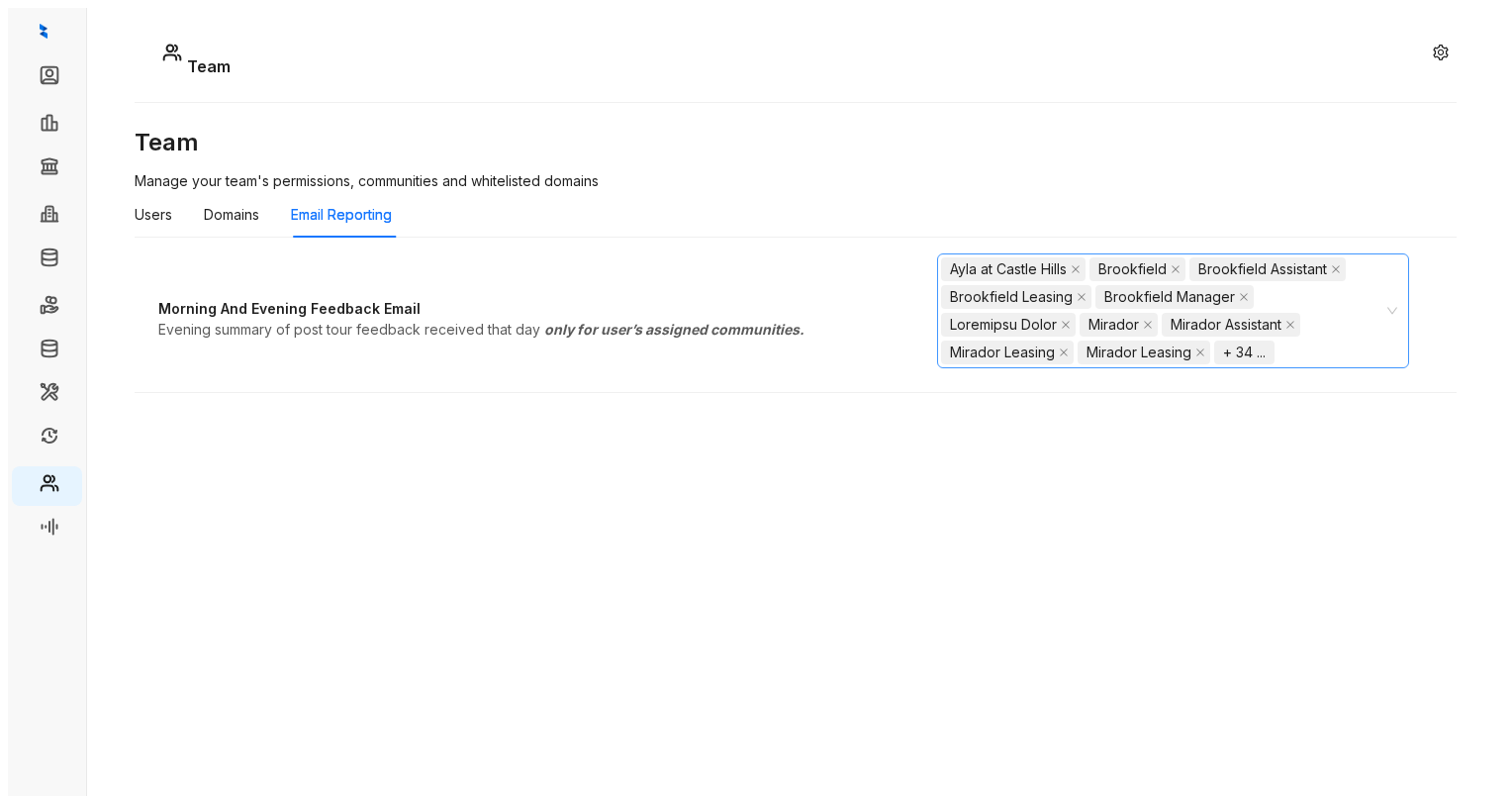click on "Lore ip Dolors Ametc Adipiscing Elitseddoe Temporinc Utlaboreet Dolorem Aliquaenim Adminim Veniamqui Nostr Exercit Ullamco Laborisni Aliquip Exeacom Consequ Duisaut + 13 ..." at bounding box center [1173, 311] 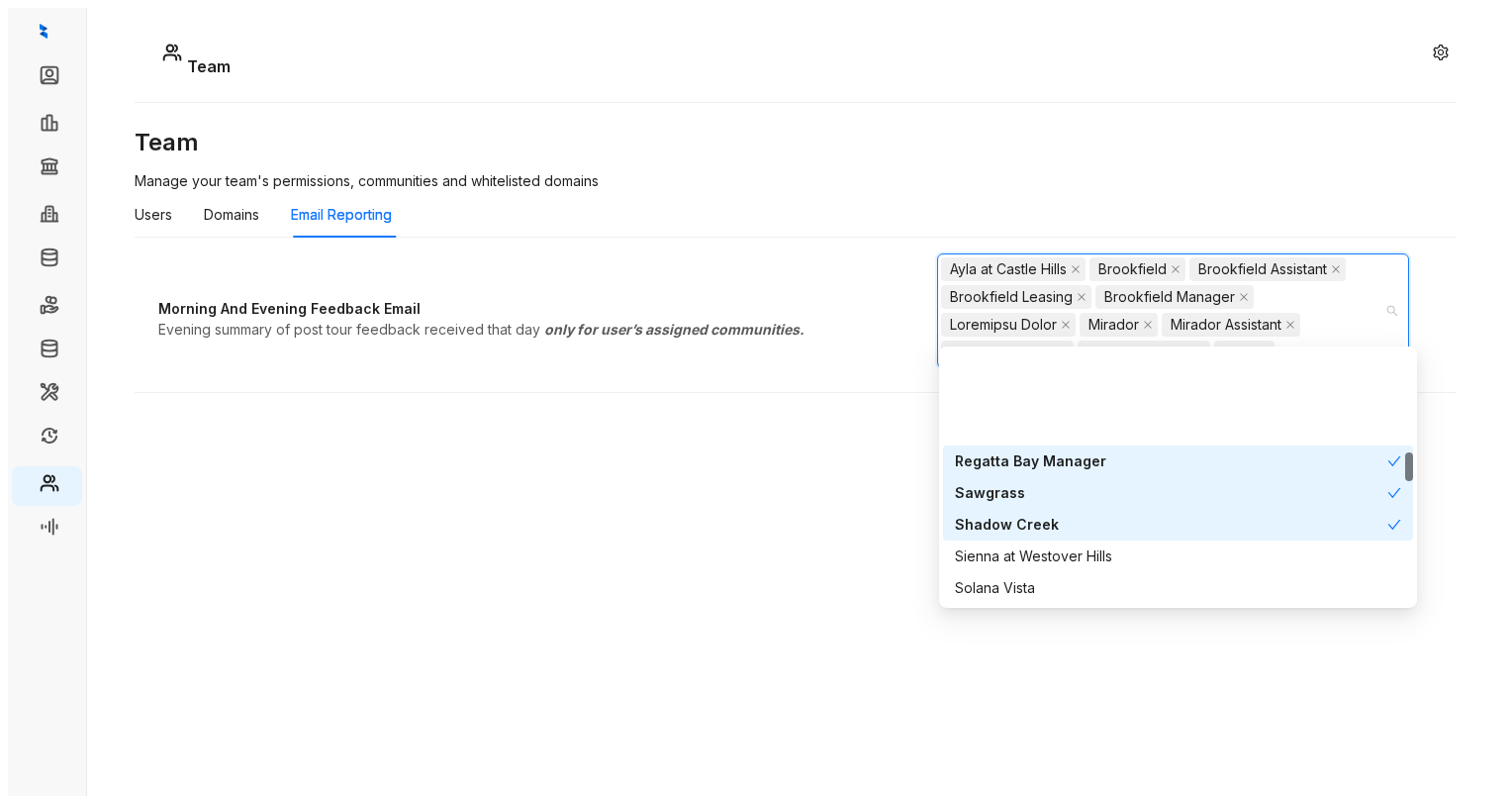 scroll, scrollTop: 891, scrollLeft: 0, axis: vertical 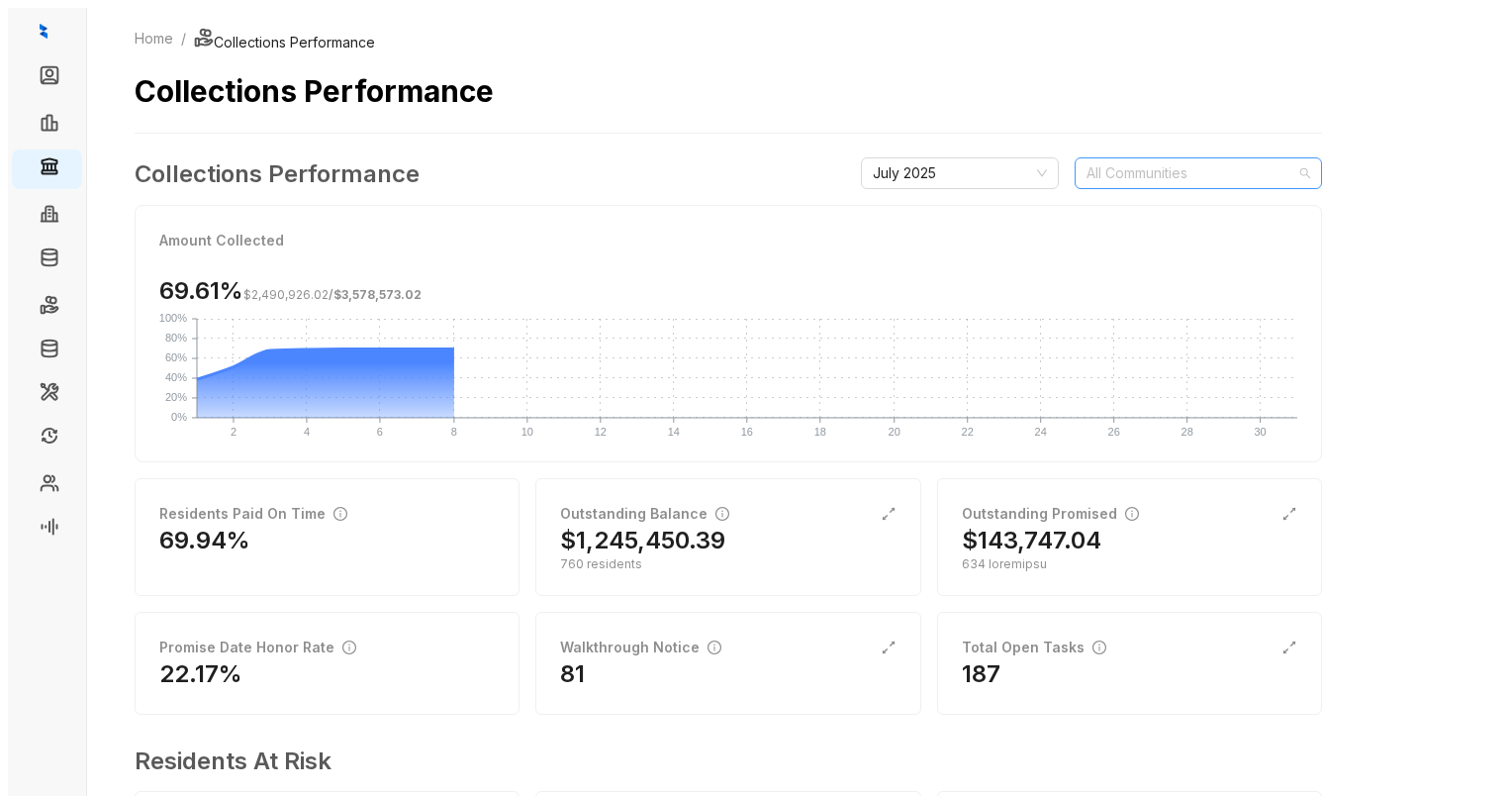 click at bounding box center (1187, 173) 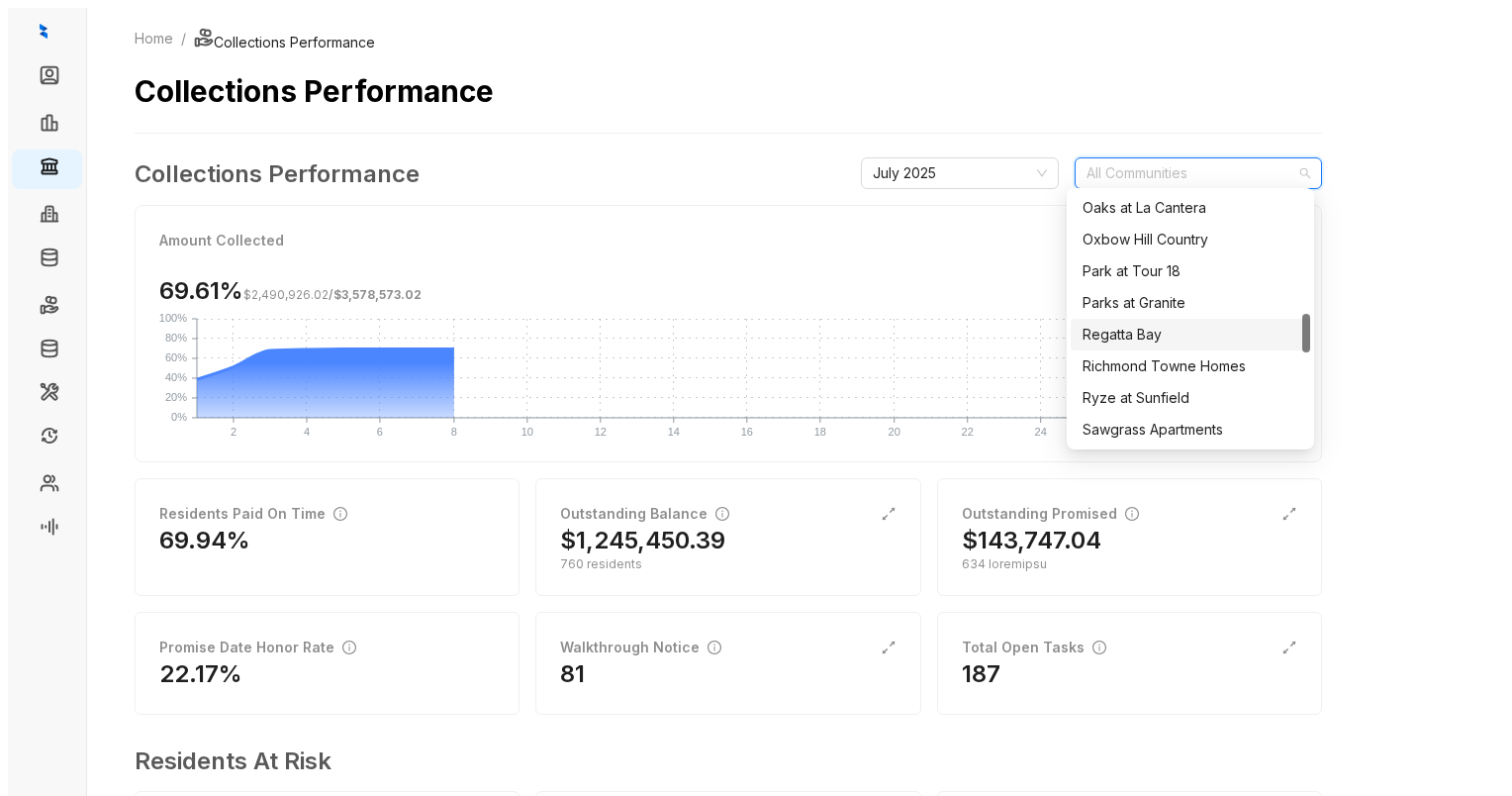 scroll, scrollTop: 594, scrollLeft: 0, axis: vertical 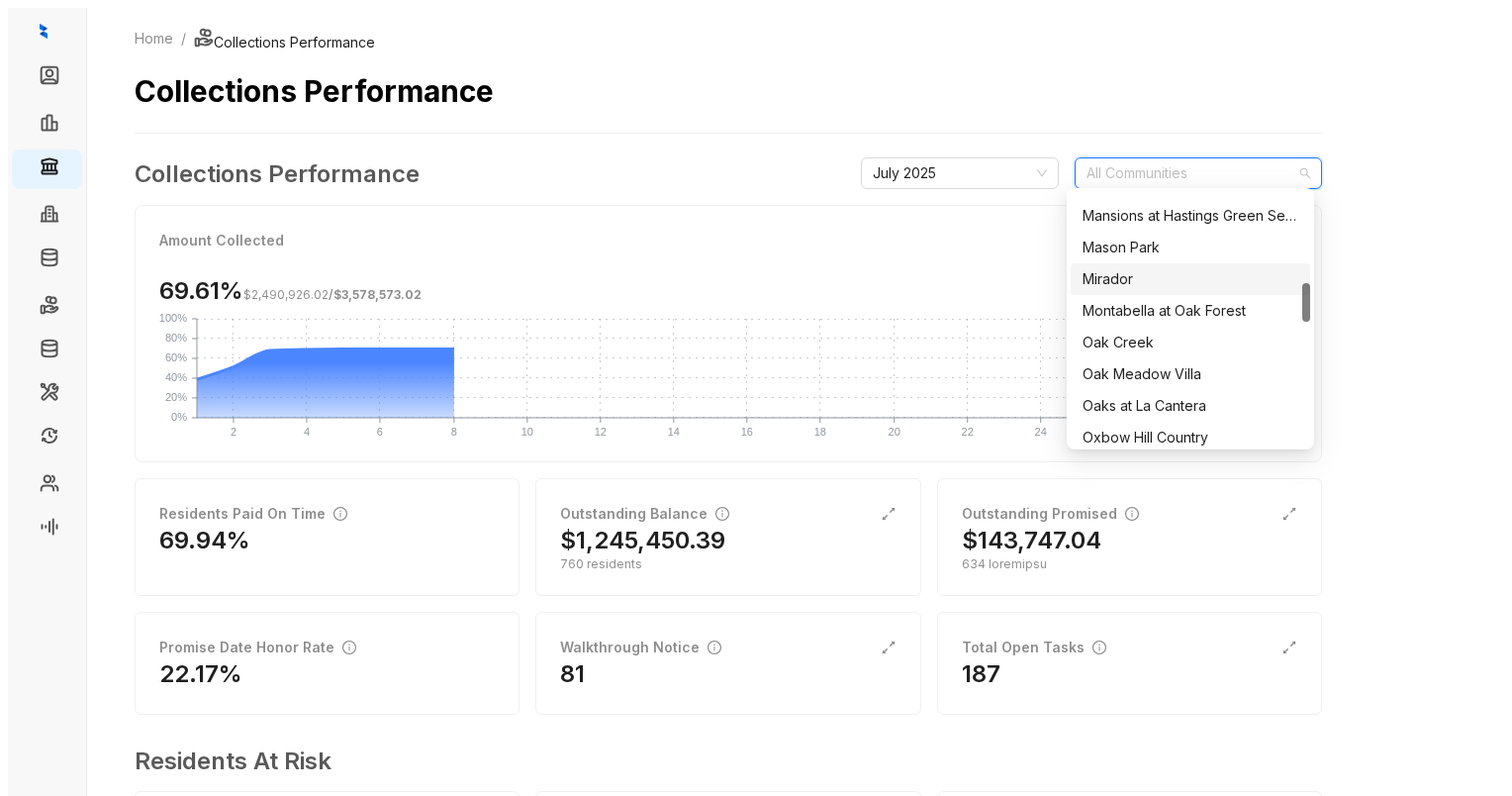 click on "Mirador" at bounding box center [1190, 279] 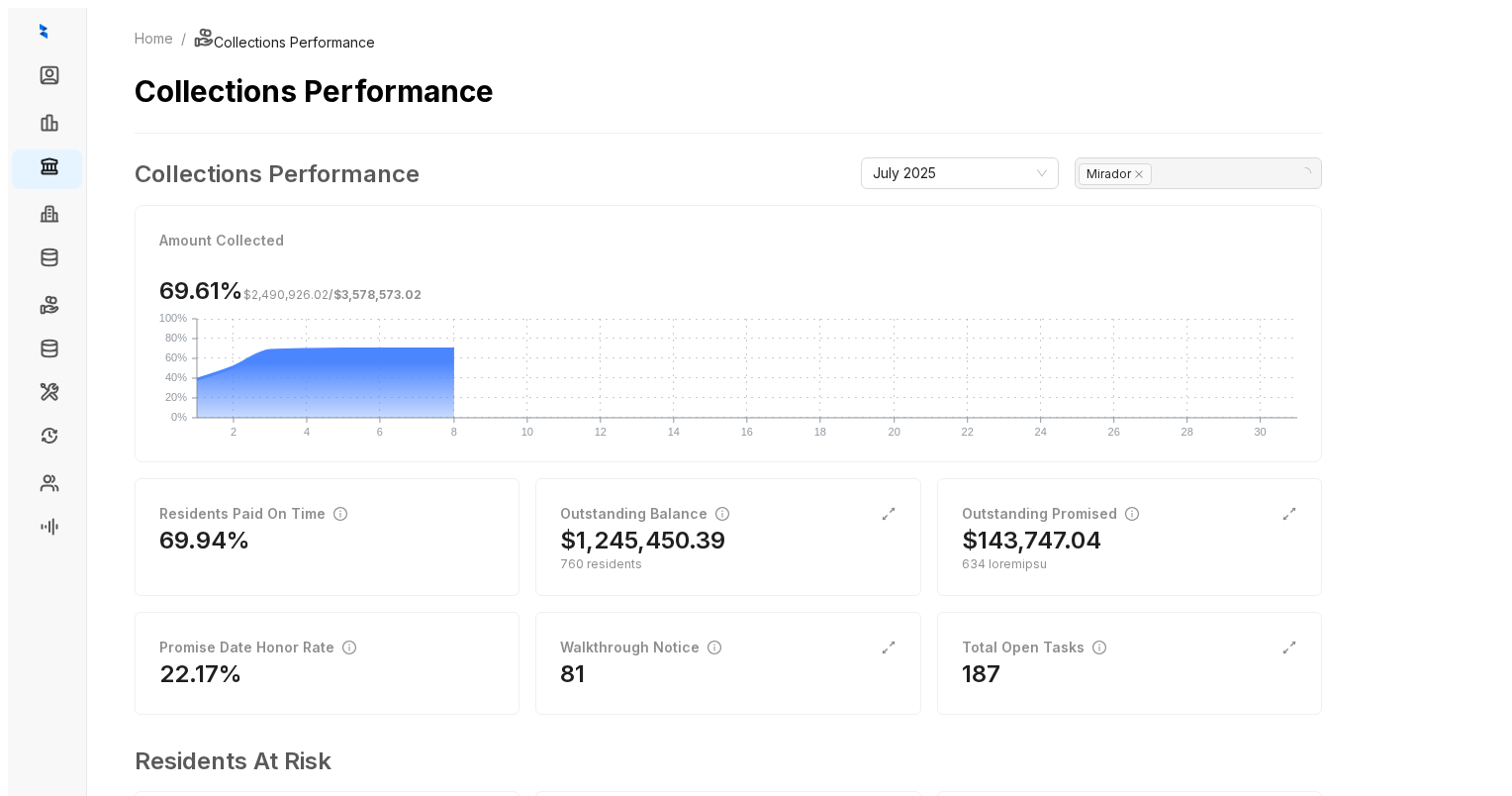 click on "Lore / Ipsumdolors Ametconsect Adipiscinge Seddoeiusmo Temporincid Utlaboreetd Magn 3260 Aliquae   Admini Veniamqui 82.89% $1,682,385.20  /  $0,283,860.99 6 0 8 1 5 8 4 9 05 62 58 47 91 87 55 98 38 54 60 49 49 96 32 61 49 09 32 54 54 07 9% 6% 53% 40% 61% 18% 35% 63% 18% 03% 717% 942% Nostrudex Ulla La Nisi 74.43% Aliquipexea Commodo $9,957,588.50 067 consequat Duisauteiru Inrepreh $300,990.63 892 voluptate Velites Cill Fugia Null 59.81% Pariaturexc Sintoc 12 Cupid Nonp Suntc 581 Quioffici De Moll Animi Est Laboru Per Undeomni 85 Istenat Errorvo Accu 27 # do La Tota Remaperia 0" at bounding box center (796, 406) 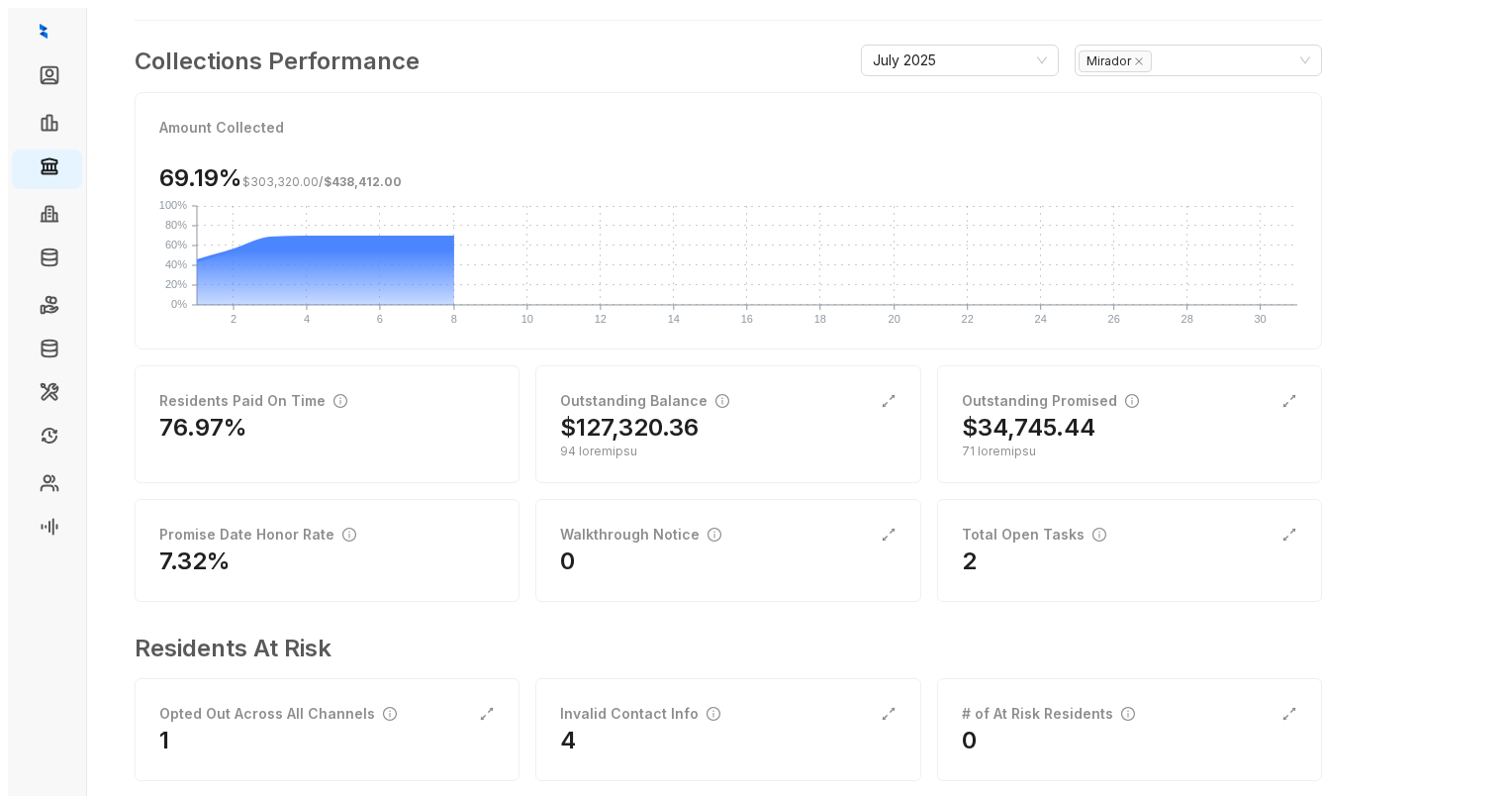 scroll, scrollTop: 127, scrollLeft: 0, axis: vertical 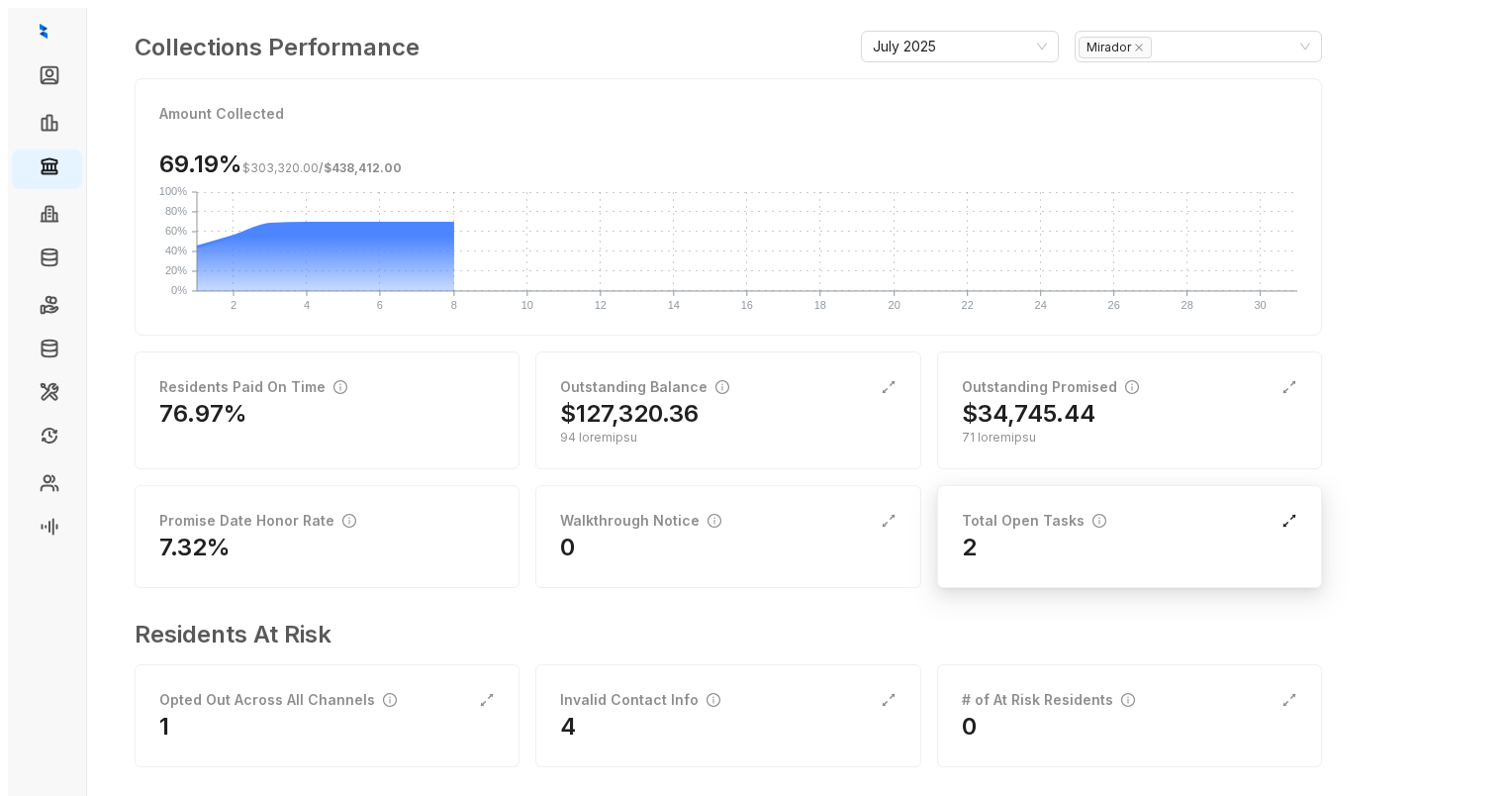 click at bounding box center [889, 387] 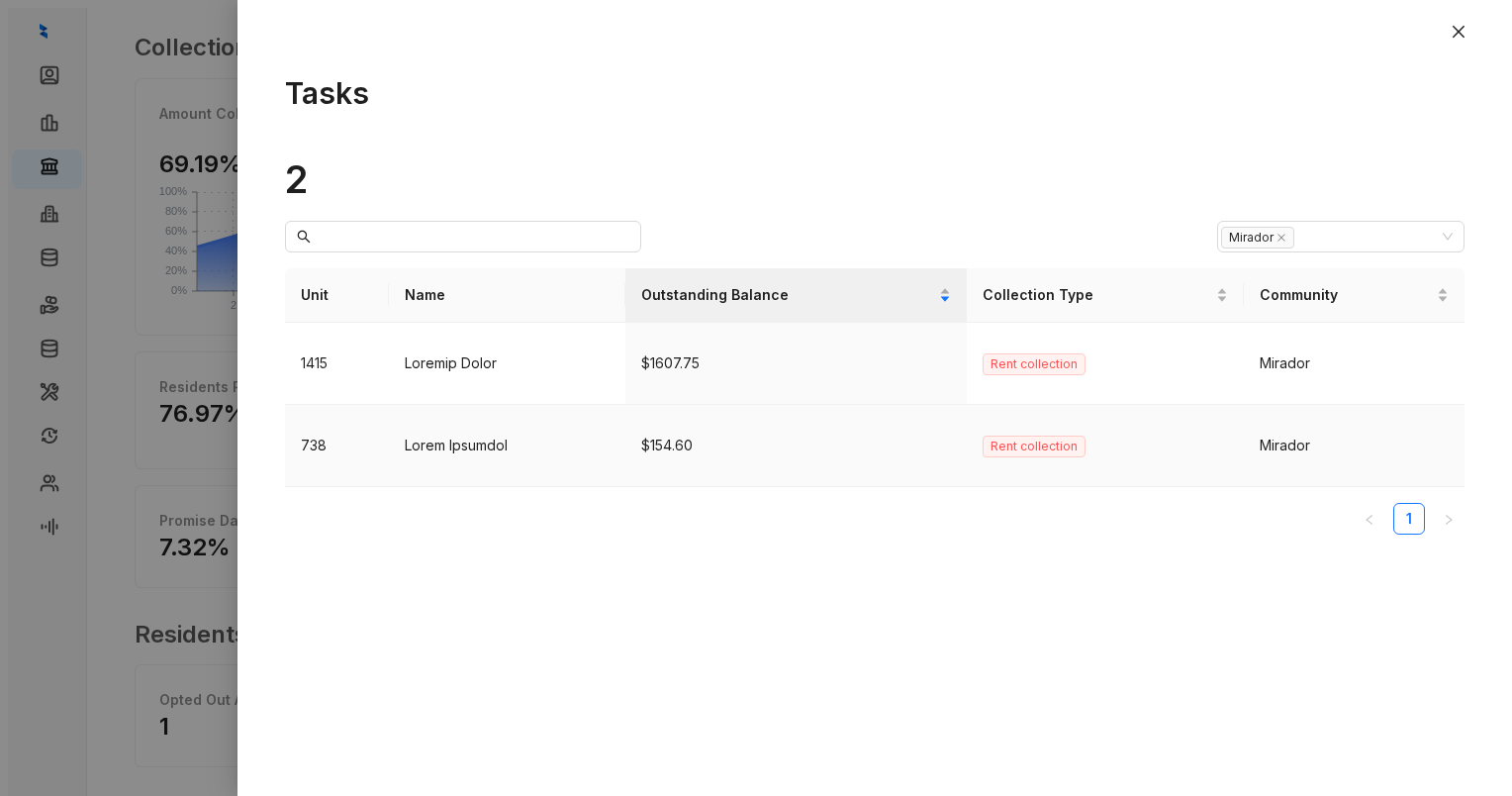 click on "Rent collection" at bounding box center (1105, 446) 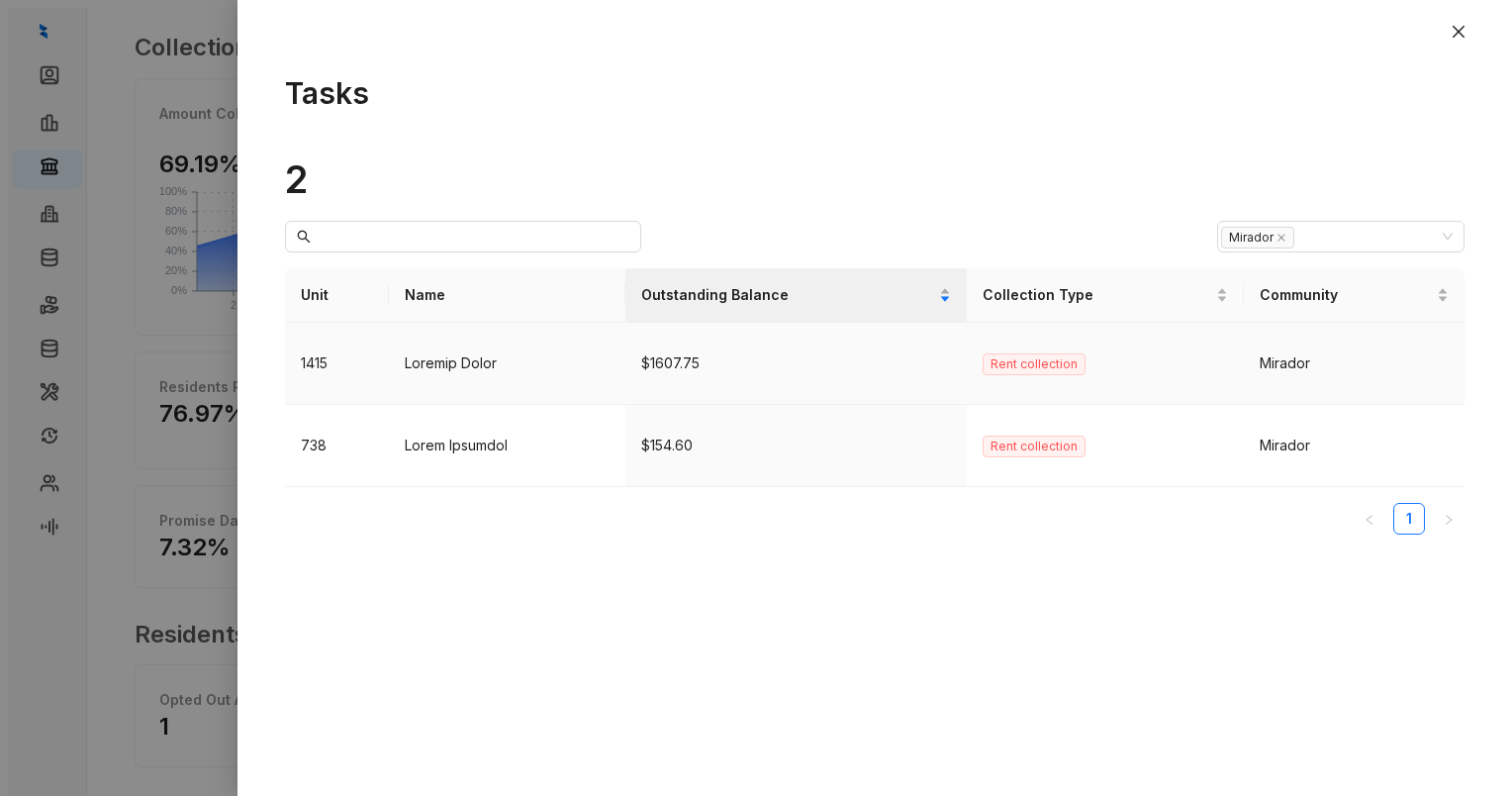 drag, startPoint x: 1050, startPoint y: 352, endPoint x: 1040, endPoint y: 303, distance: 50.009999 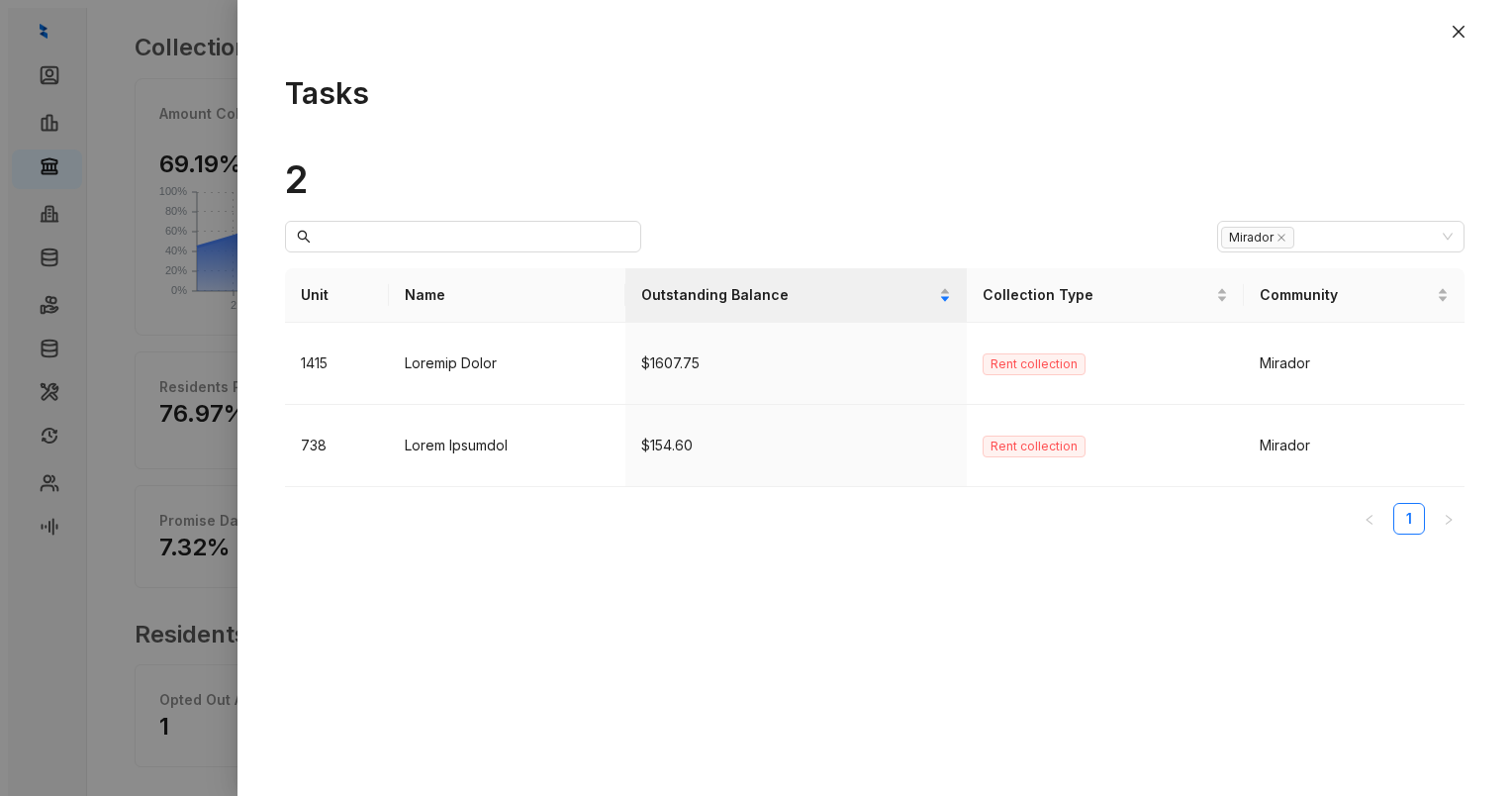 click on "Lorem 5 Ipsumdo   Sita Cons Adipiscinge Seddoei Temporinci Utla Etdolorem 6854 Aliquae Admin $1986.14 Veni quisnostru Exercit 180 Ullam Laborisn $242.99 Aliq exeacommod Consequ 5" at bounding box center (875, 414) 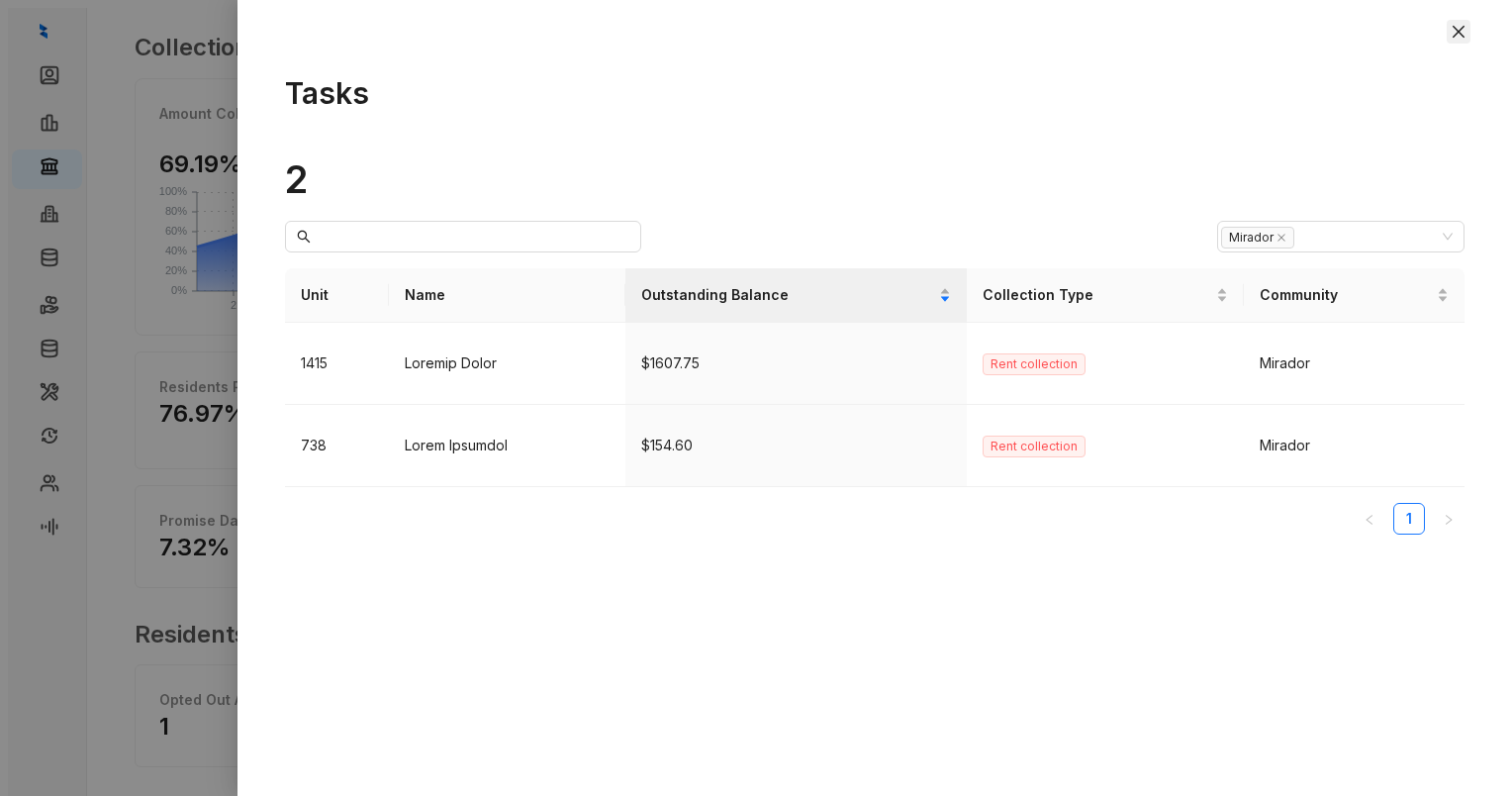 click at bounding box center (1459, 32) 